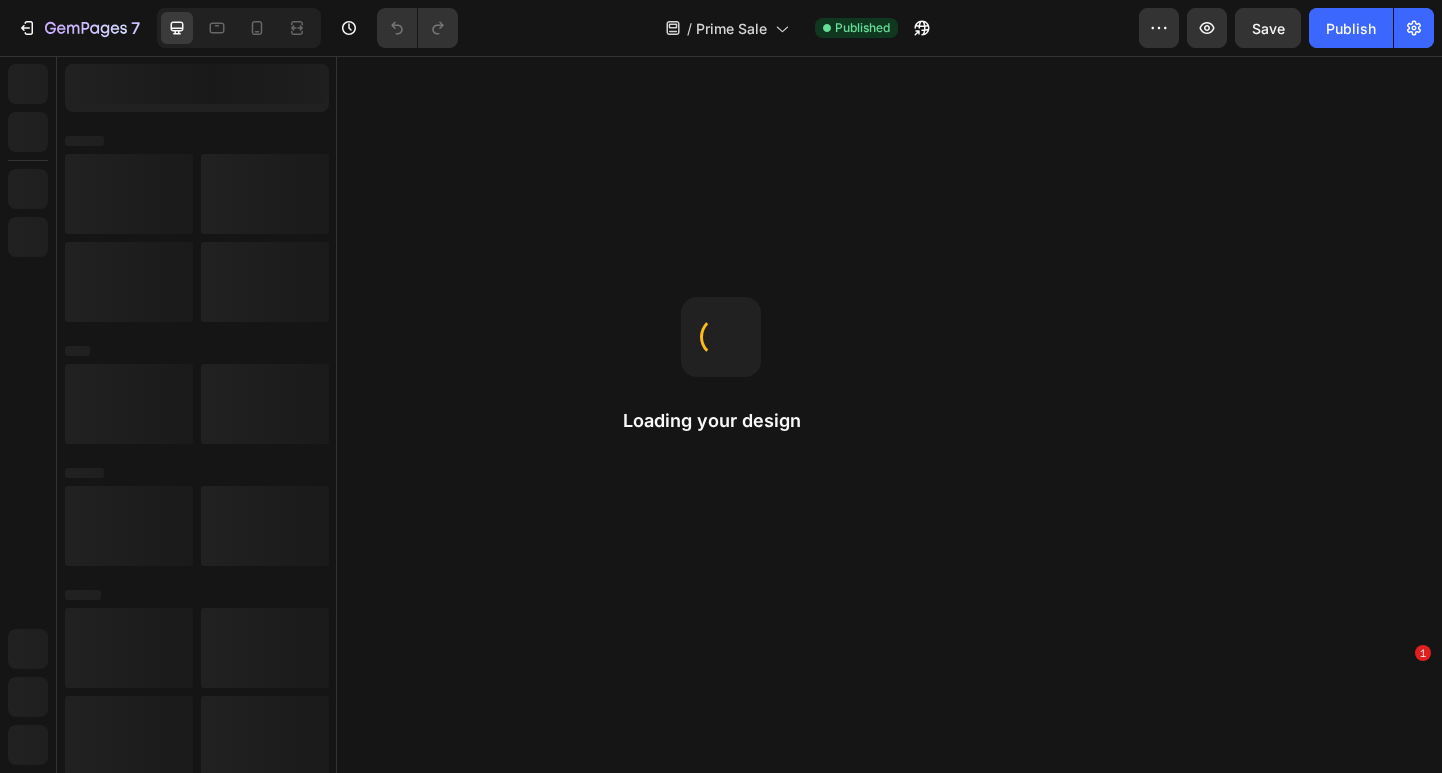 scroll, scrollTop: 0, scrollLeft: 0, axis: both 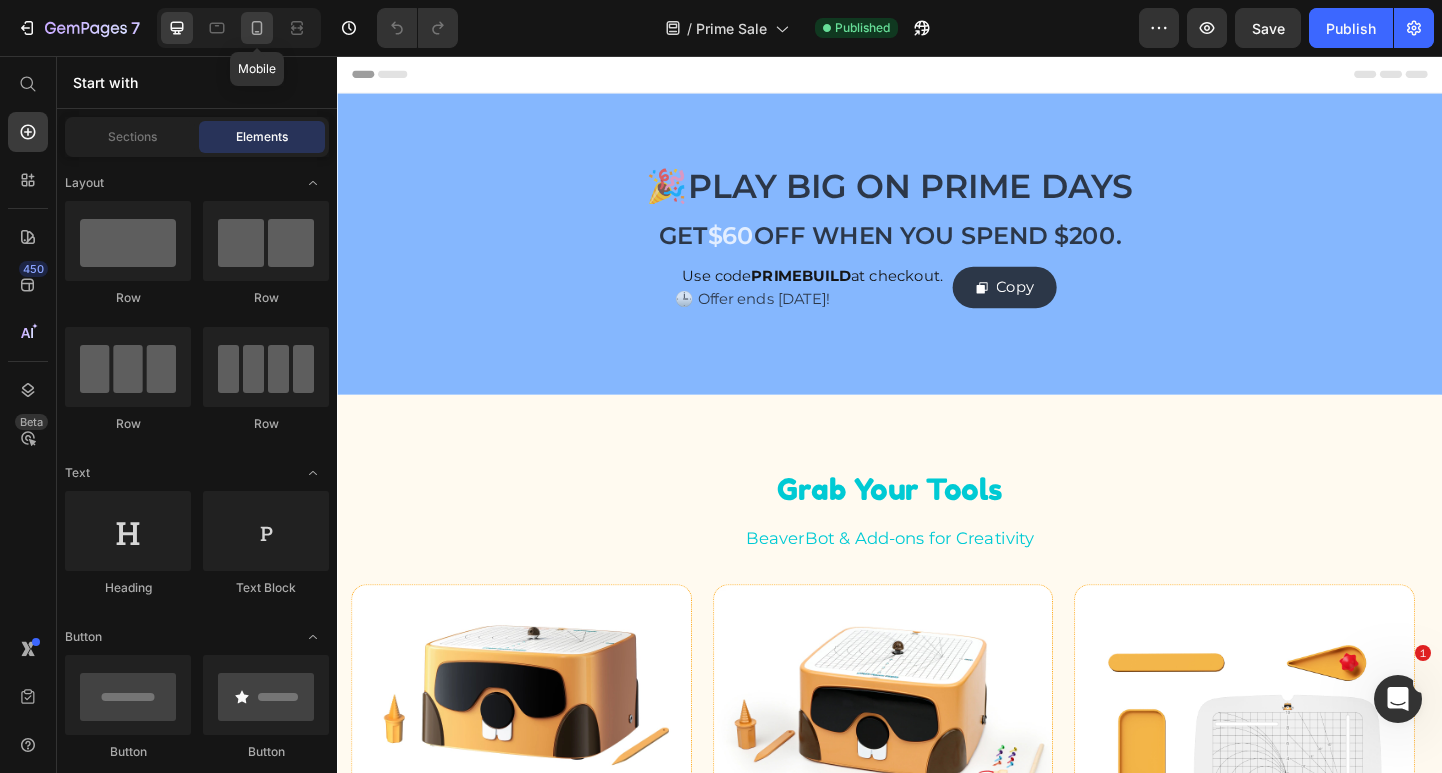 click 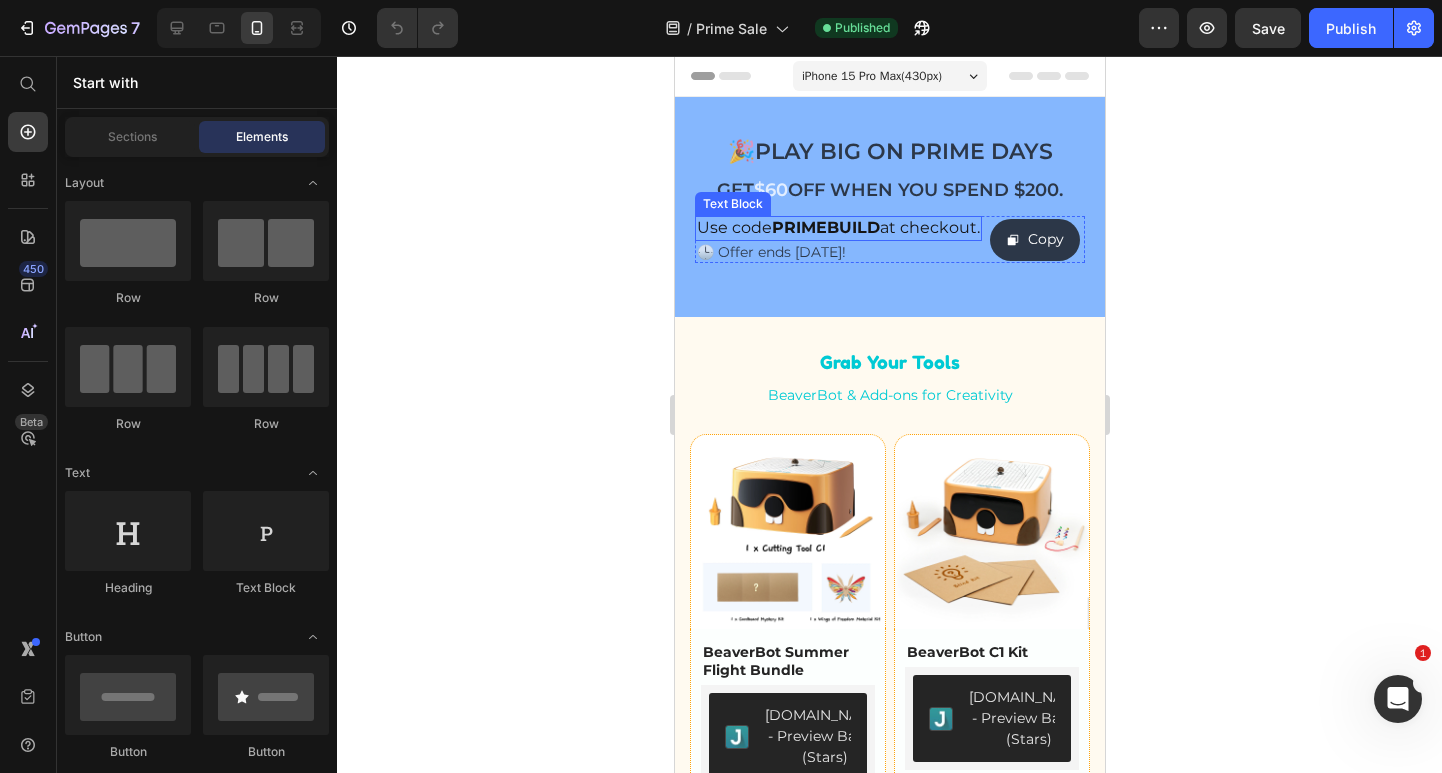 click on "PRIMEBUILD" at bounding box center (825, 227) 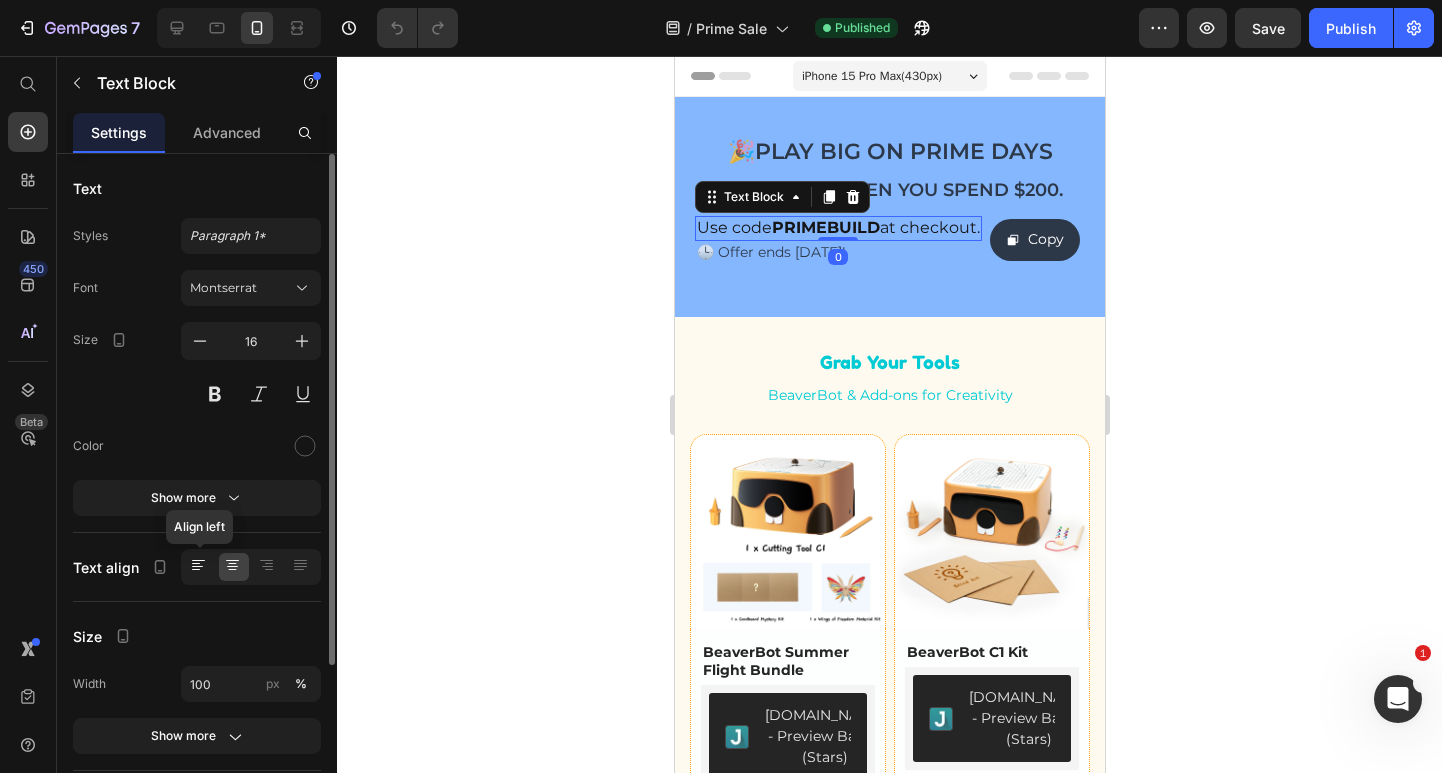 click 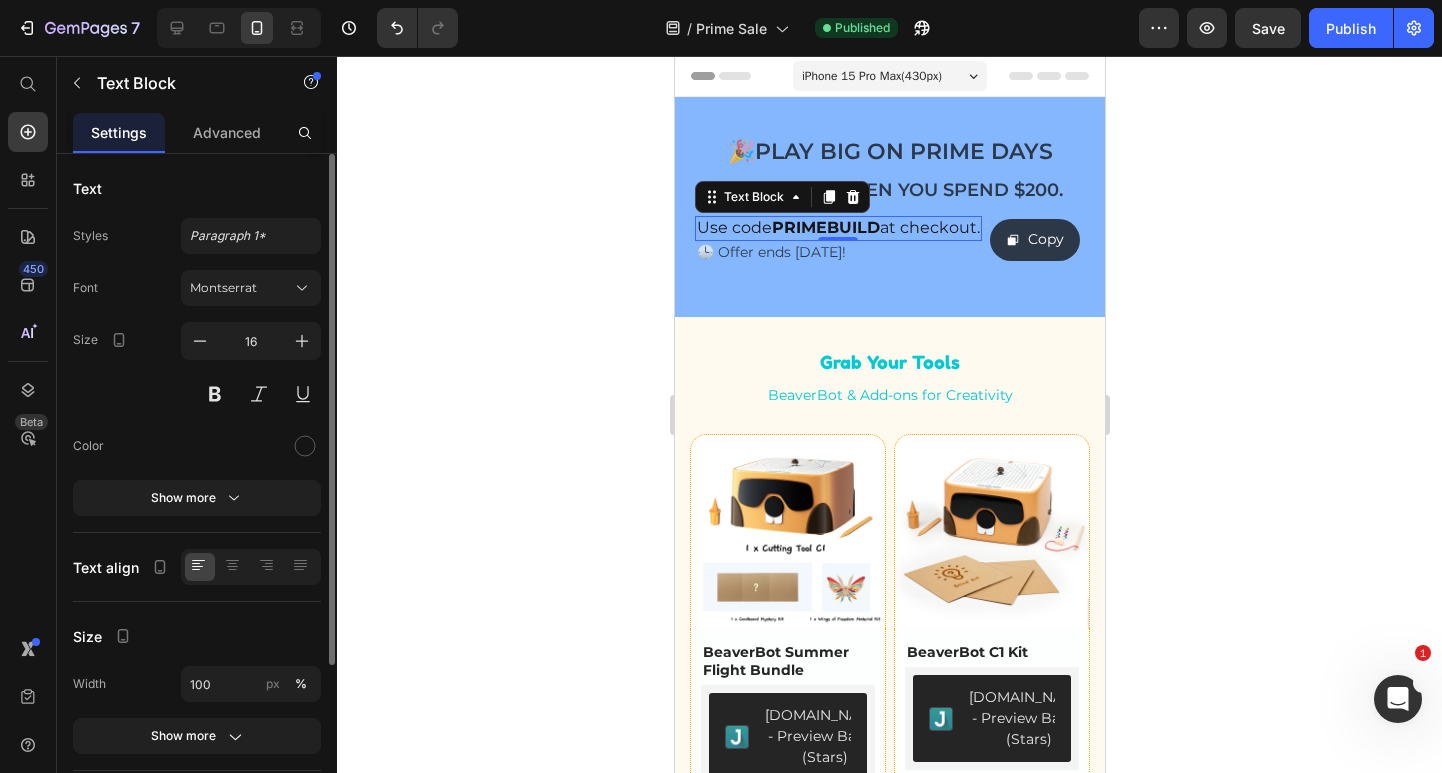 click on "Text Styles Paragraph 1* Font Montserrat Size 16 Color Show more Text align Size Width 100 px % Show more Background Color Image Video  Color   Delete element" at bounding box center (197, 601) 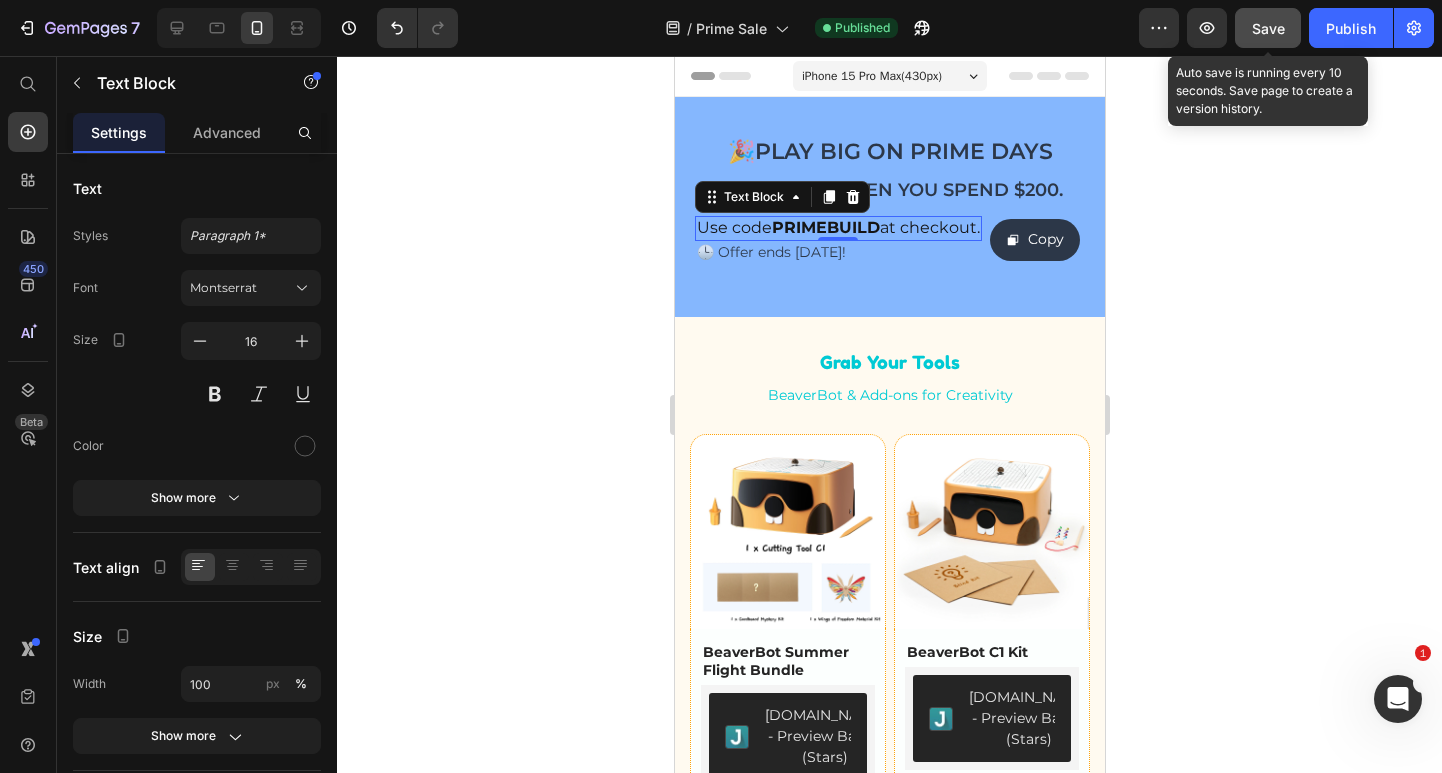 click on "Save" at bounding box center [1268, 28] 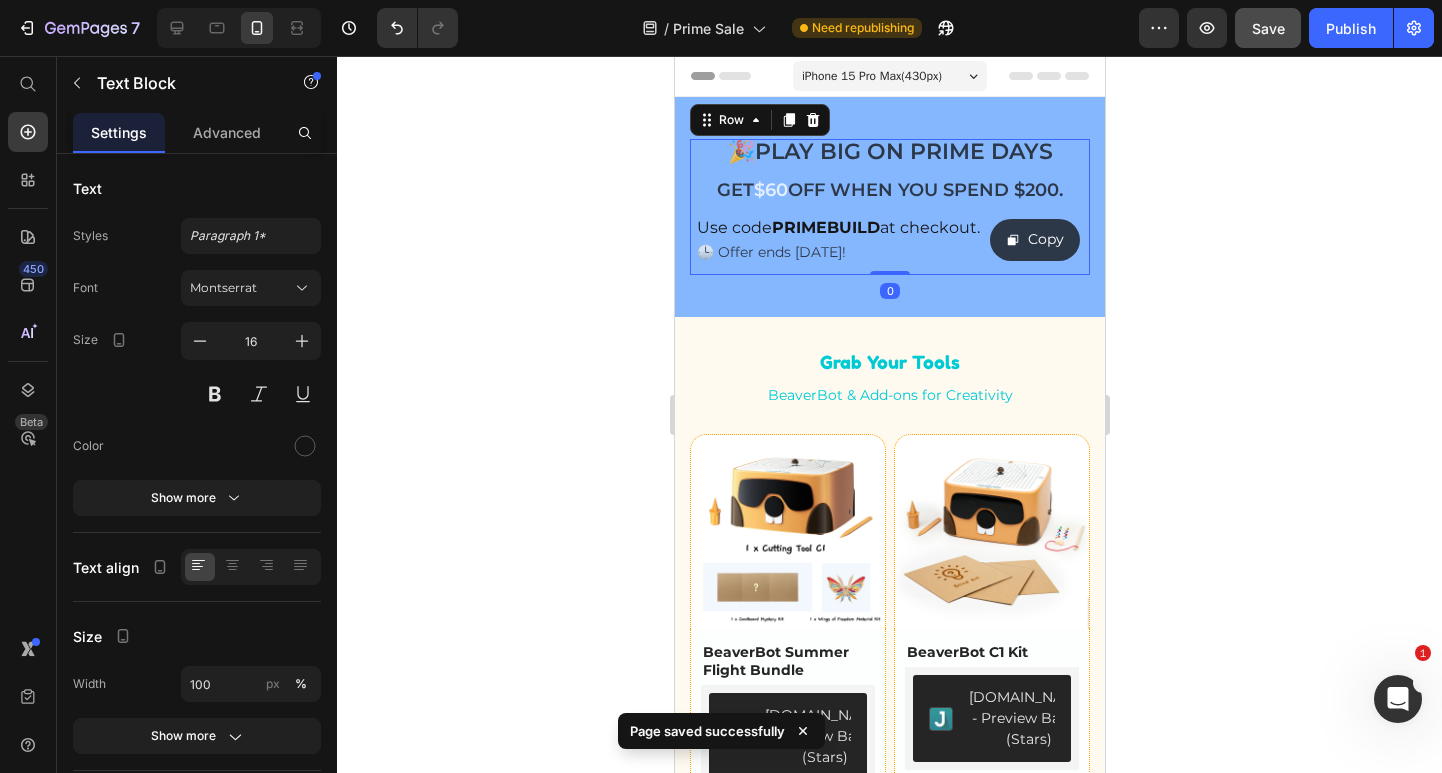 click on "🎉Play Big on Prime Days Text Block Get  $60  OFF when you spend $200. Text Block Use code  PRIMEBUILD  at checkout. Text Block 🕒 Offer ends [DATE]! Text Block Copy Copy Coupon Code Row" at bounding box center [889, 207] 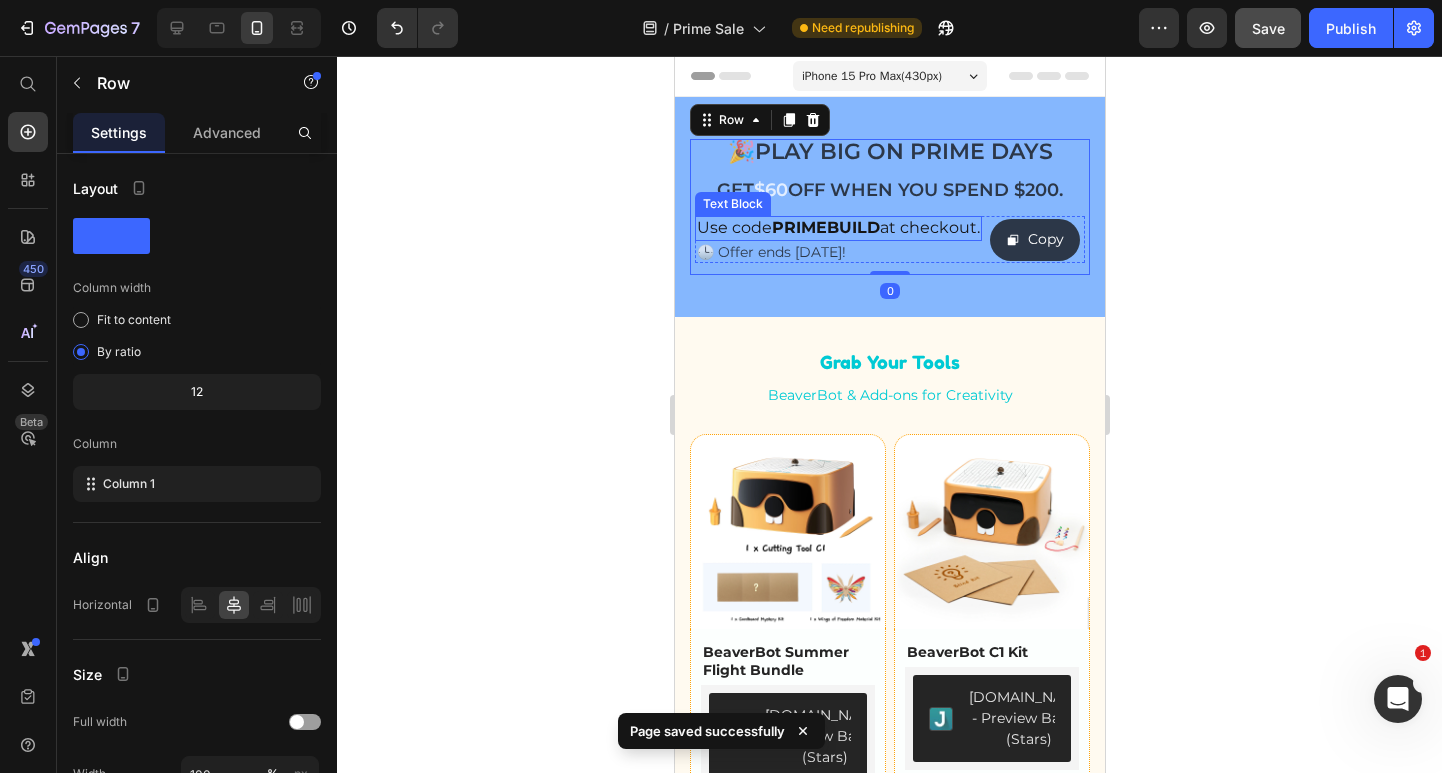click on "Use code  PRIMEBUILD  at checkout." at bounding box center (837, 228) 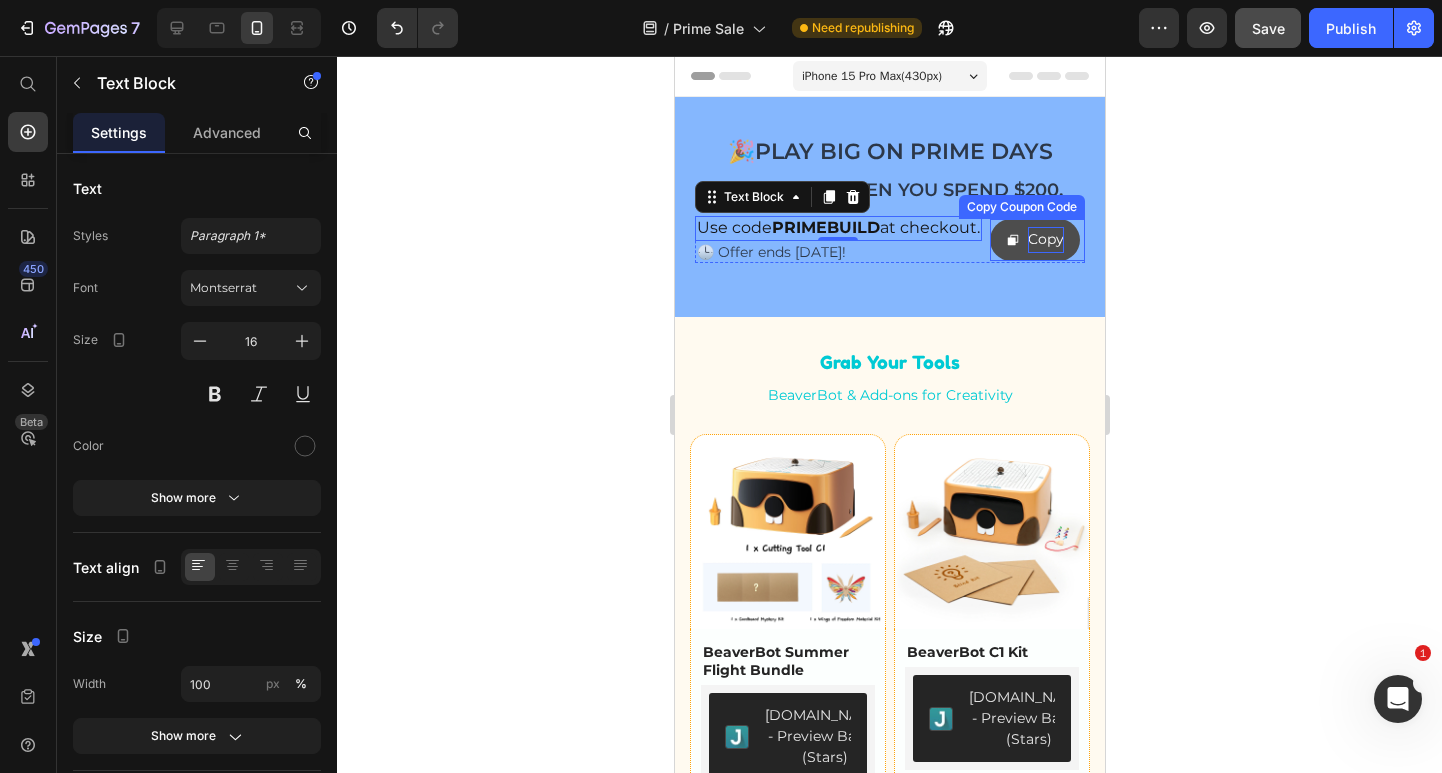 click on "Copy" at bounding box center [1045, 239] 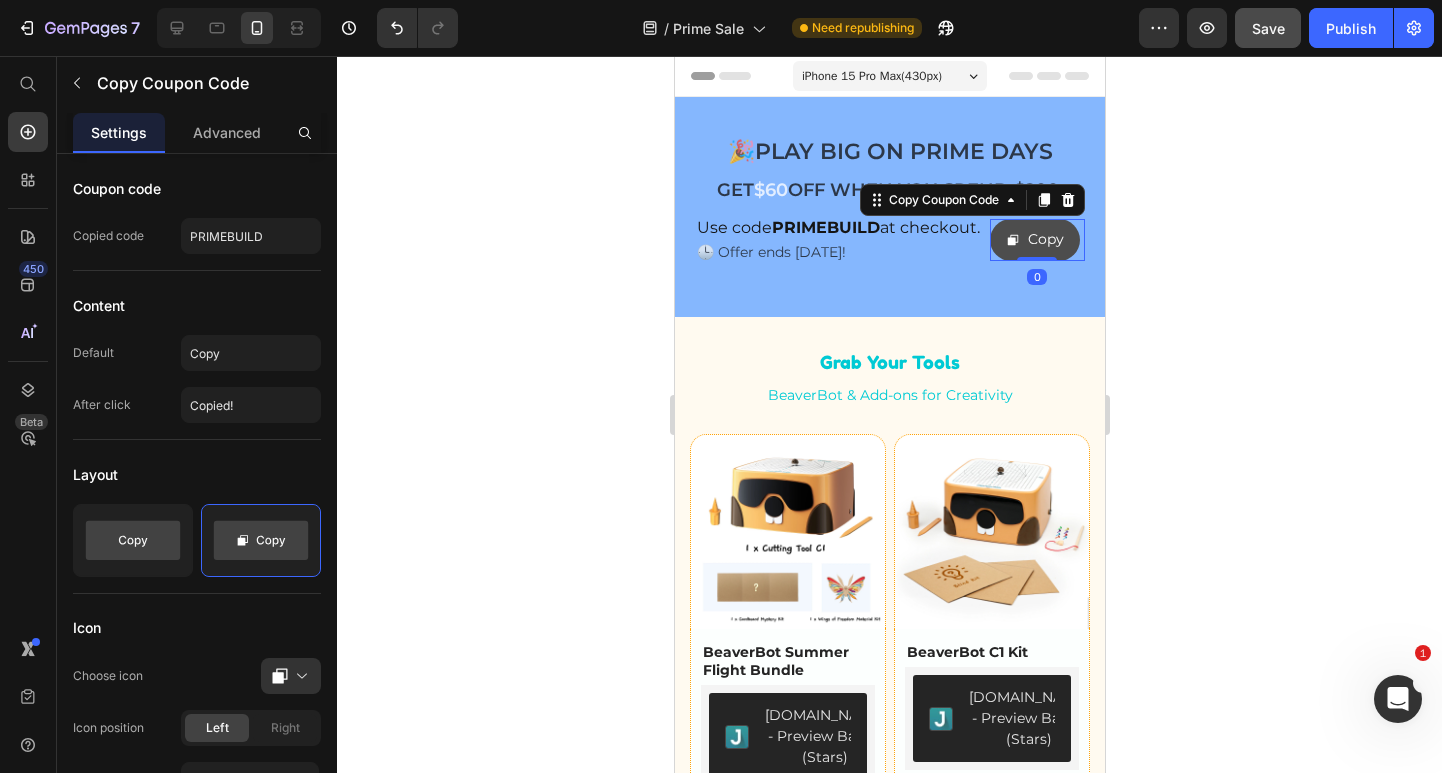 click on "Copy" at bounding box center (1034, 239) 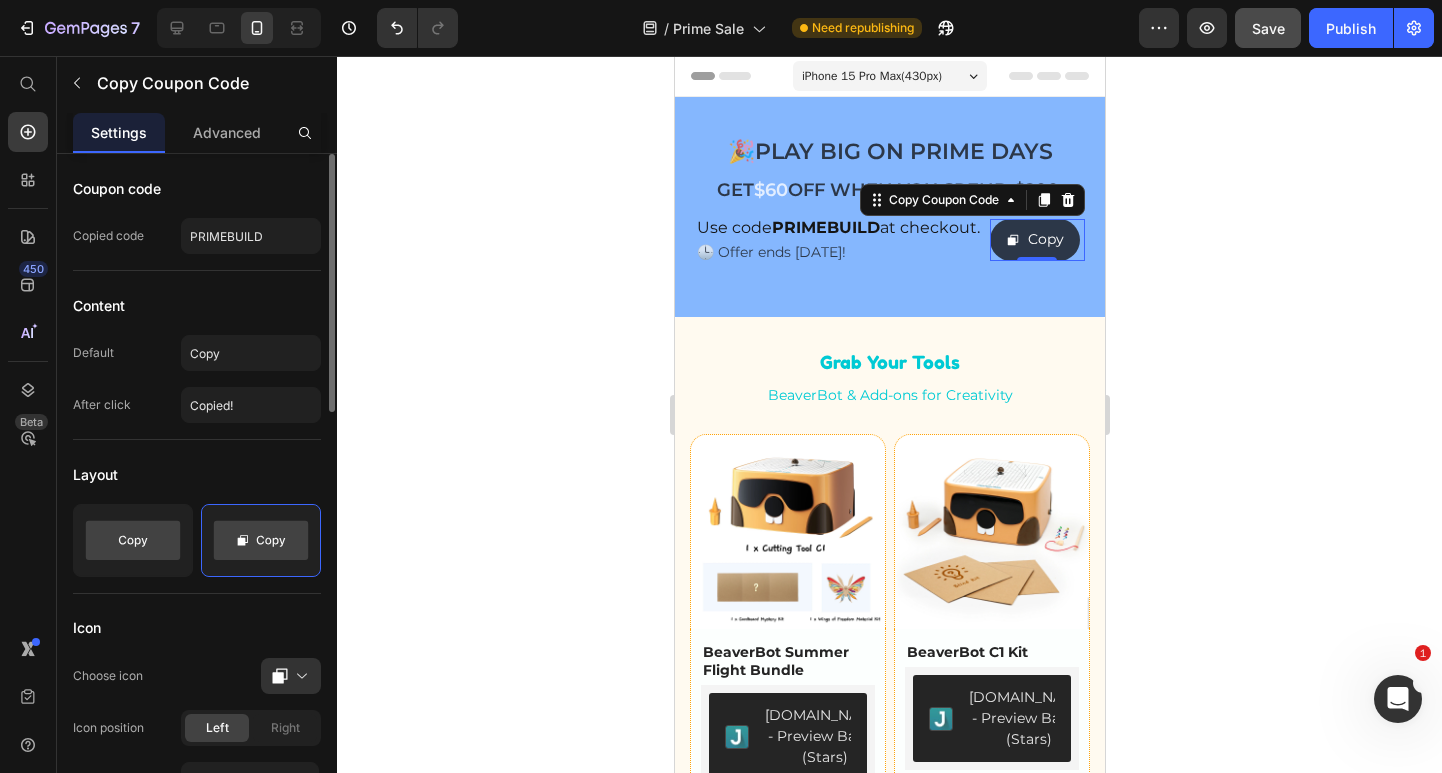 click 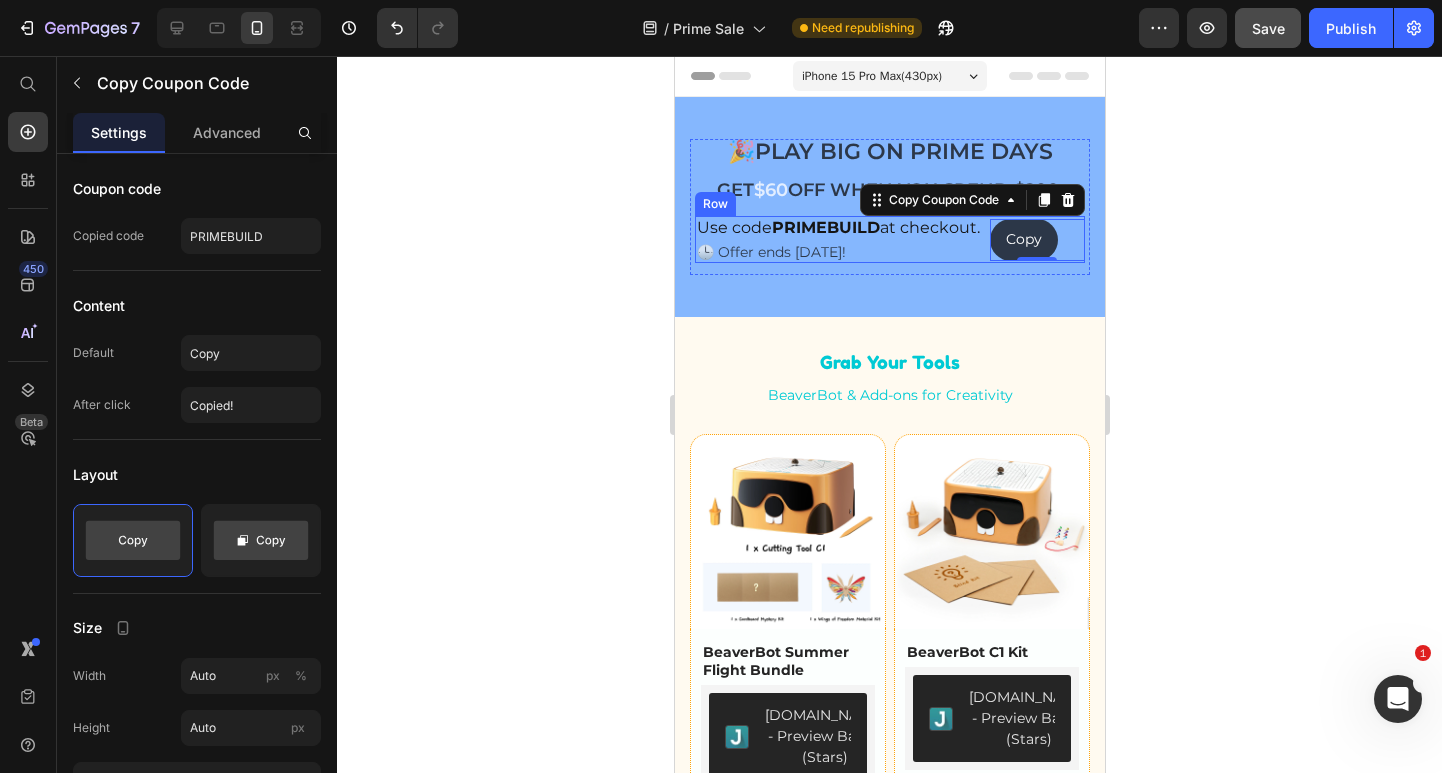 click on "Use code  PRIMEBUILD  at checkout. Text Block 🕒 Offer ends [DATE]! Text Block Copy Copy Coupon Code   0 Row" at bounding box center [889, 239] 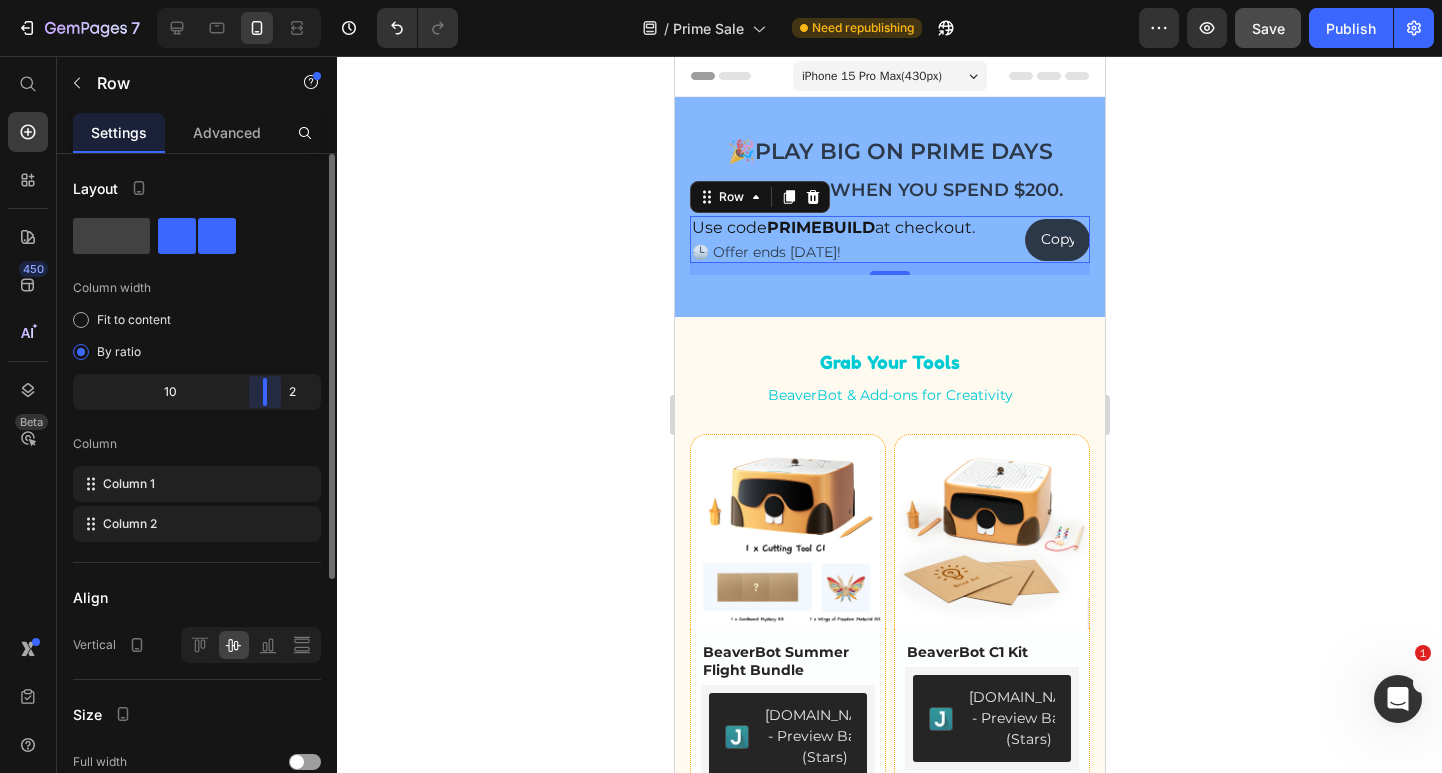 drag, startPoint x: 252, startPoint y: 395, endPoint x: 280, endPoint y: 405, distance: 29.732138 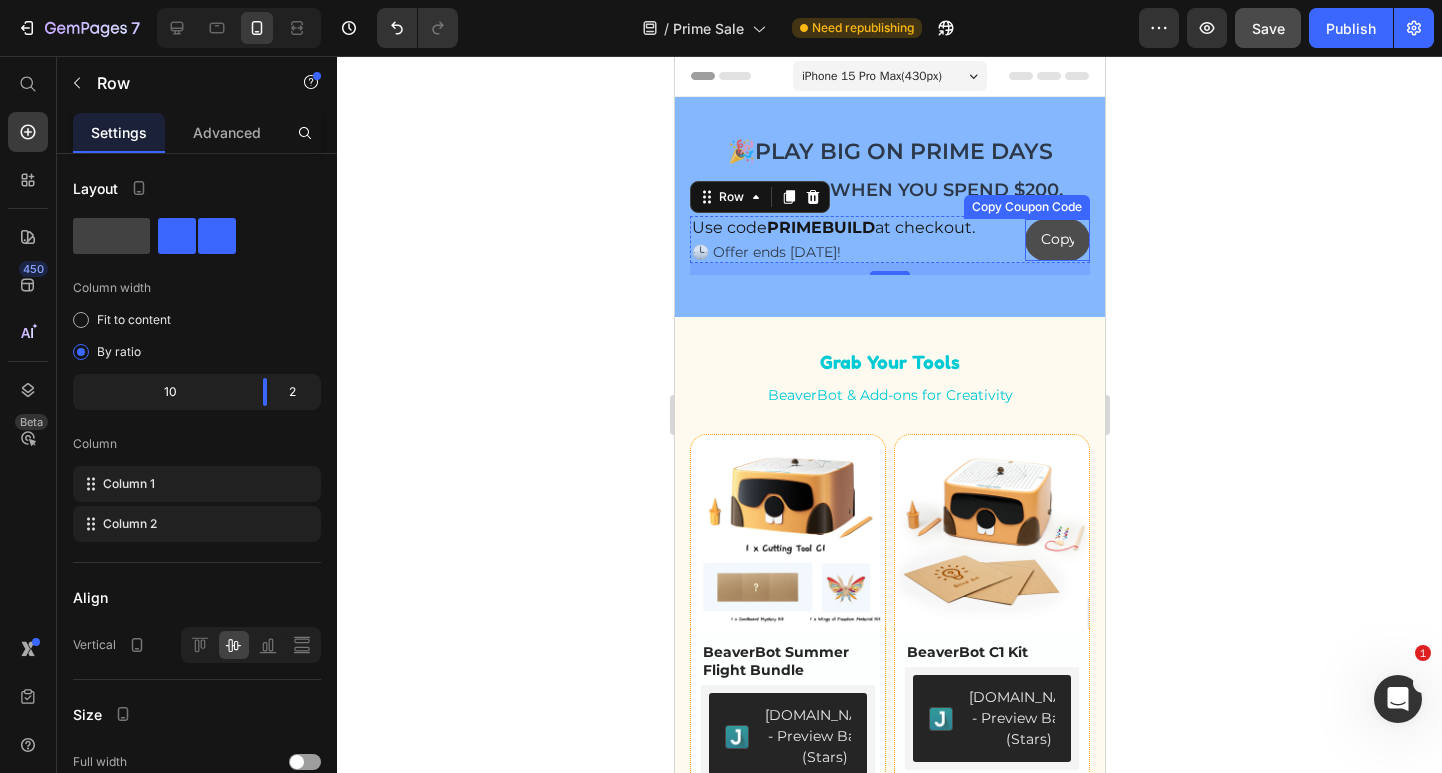 click on "Copy" at bounding box center [1056, 239] 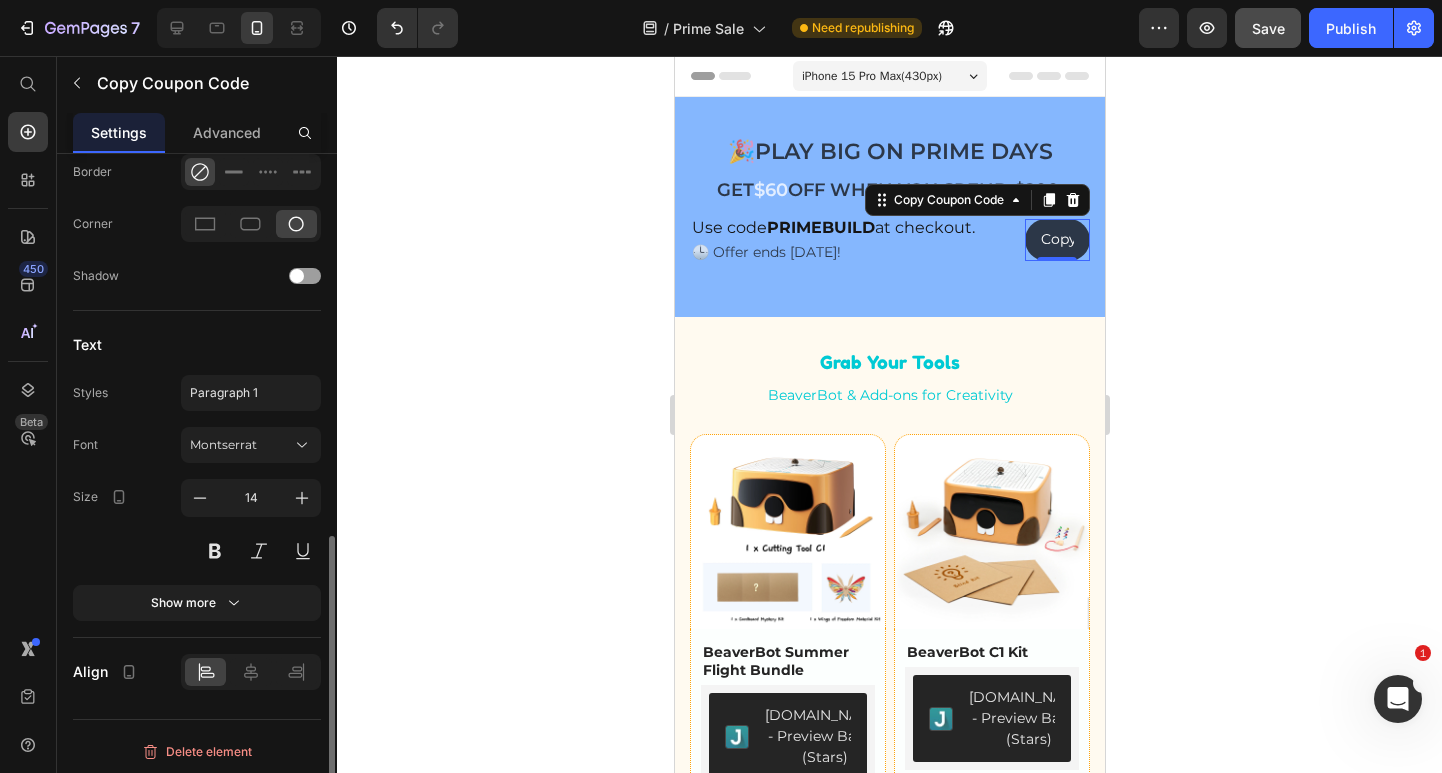 scroll, scrollTop: 371, scrollLeft: 0, axis: vertical 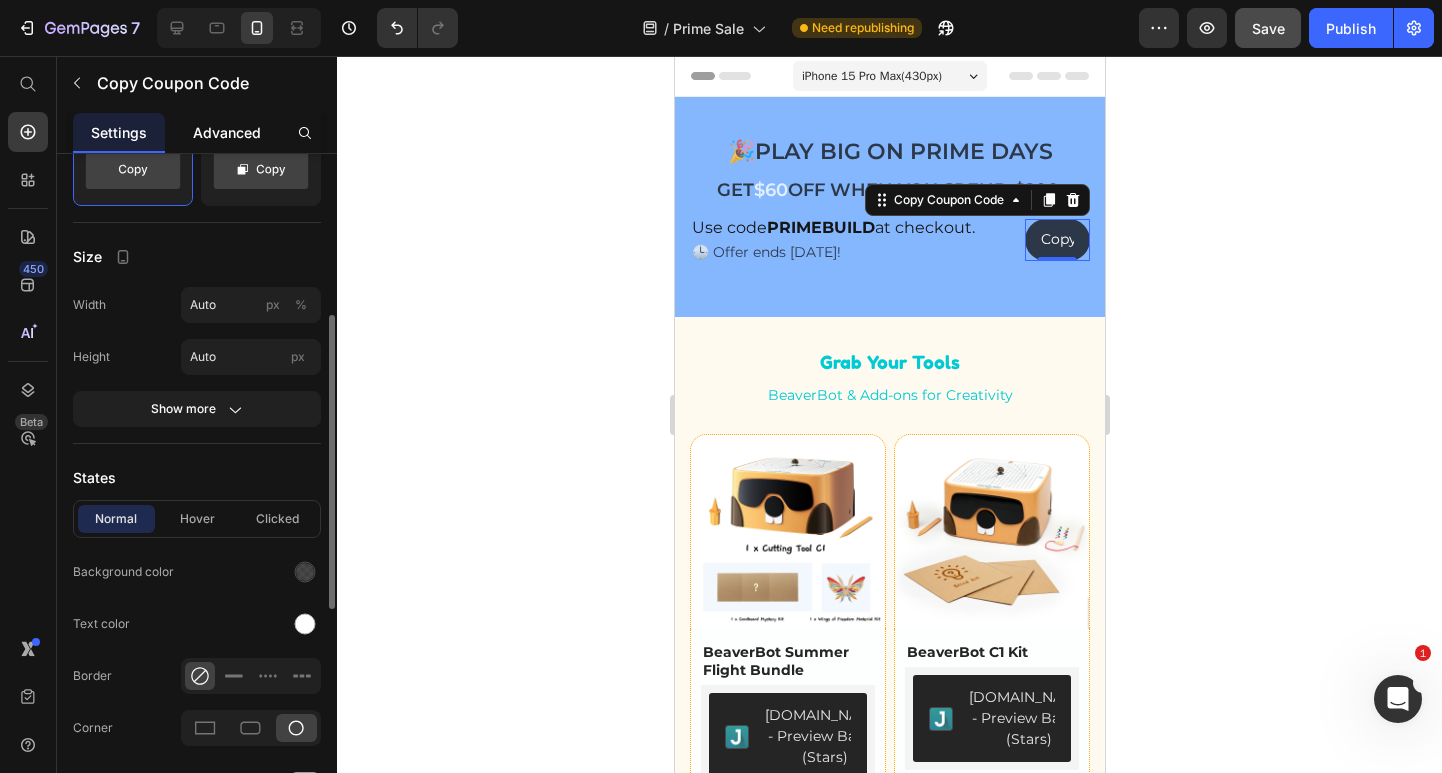 click on "Advanced" at bounding box center [227, 132] 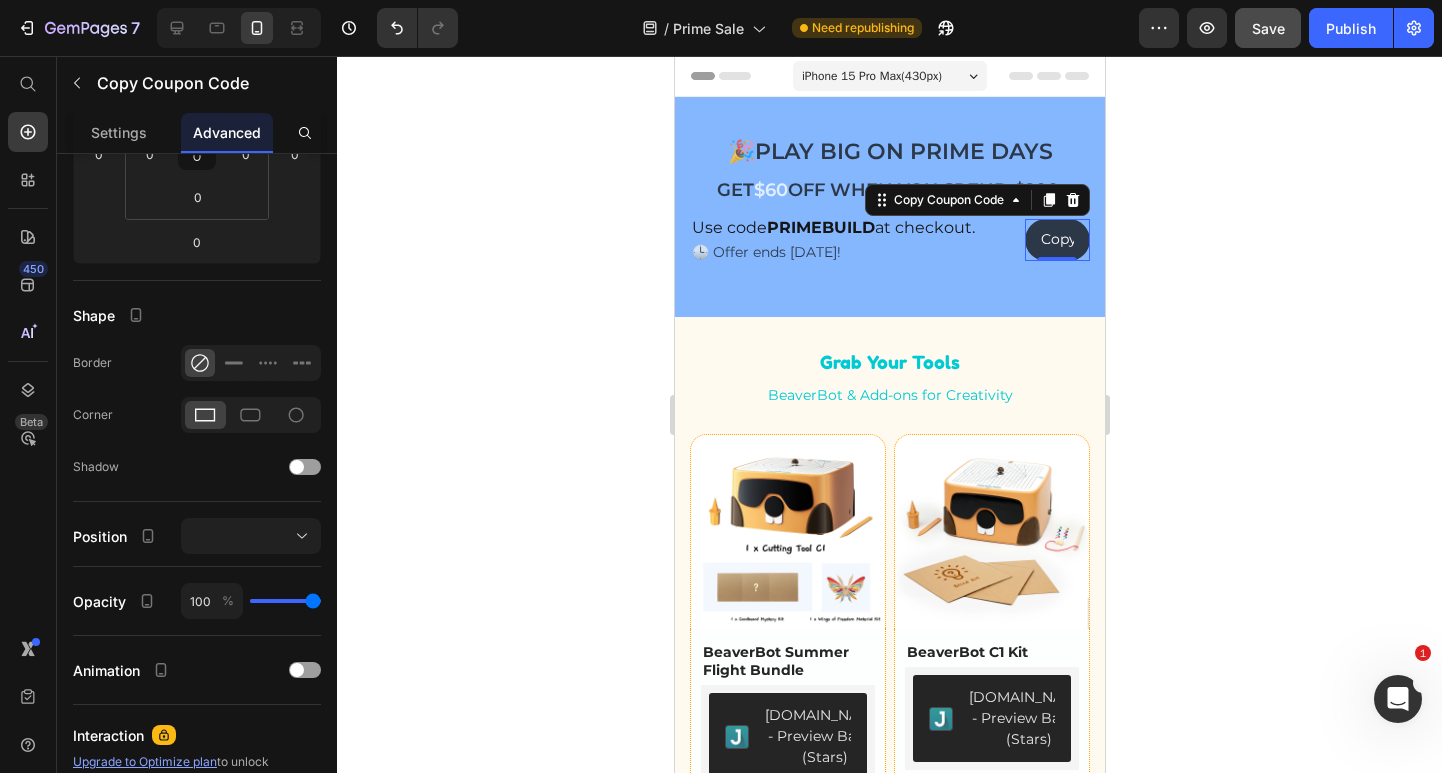 scroll, scrollTop: 0, scrollLeft: 0, axis: both 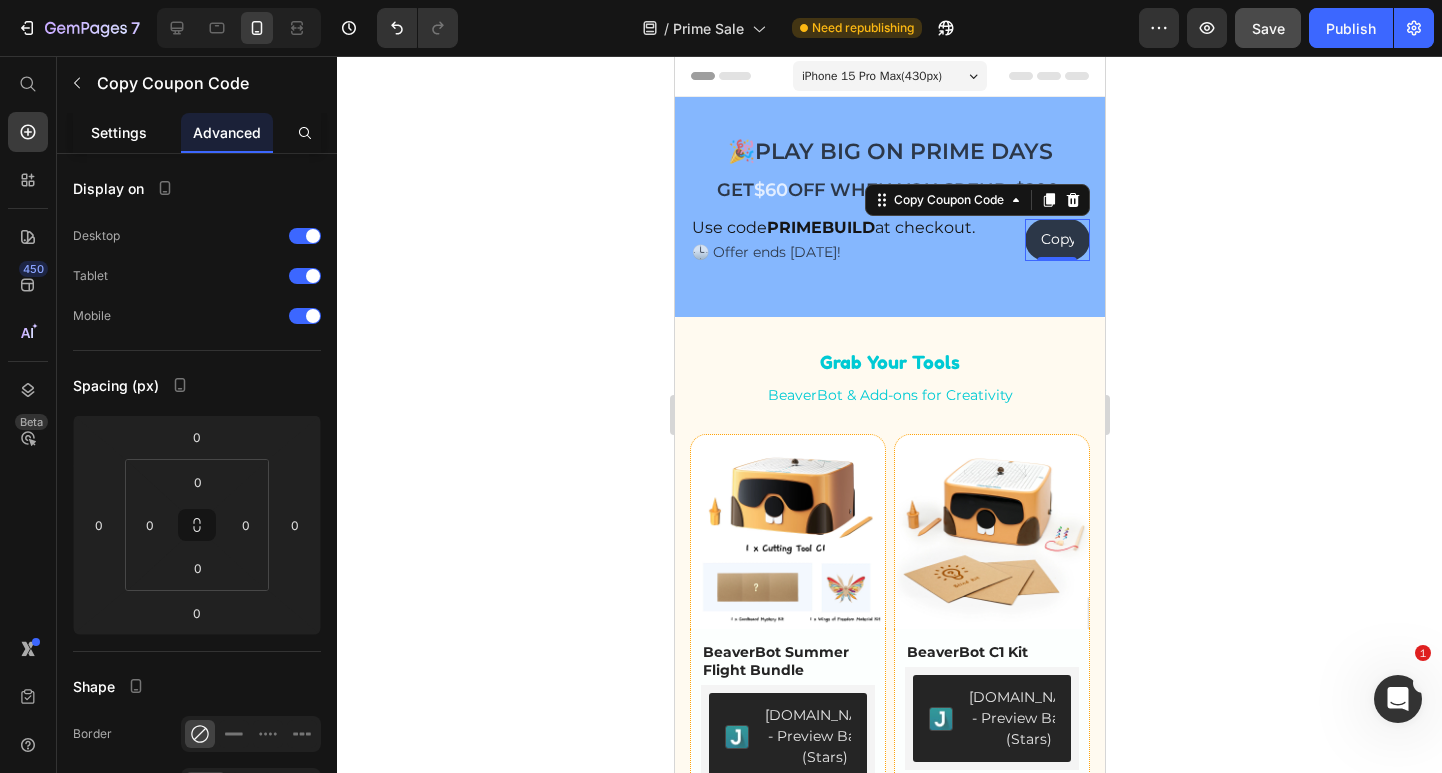 click on "Settings" at bounding box center [119, 132] 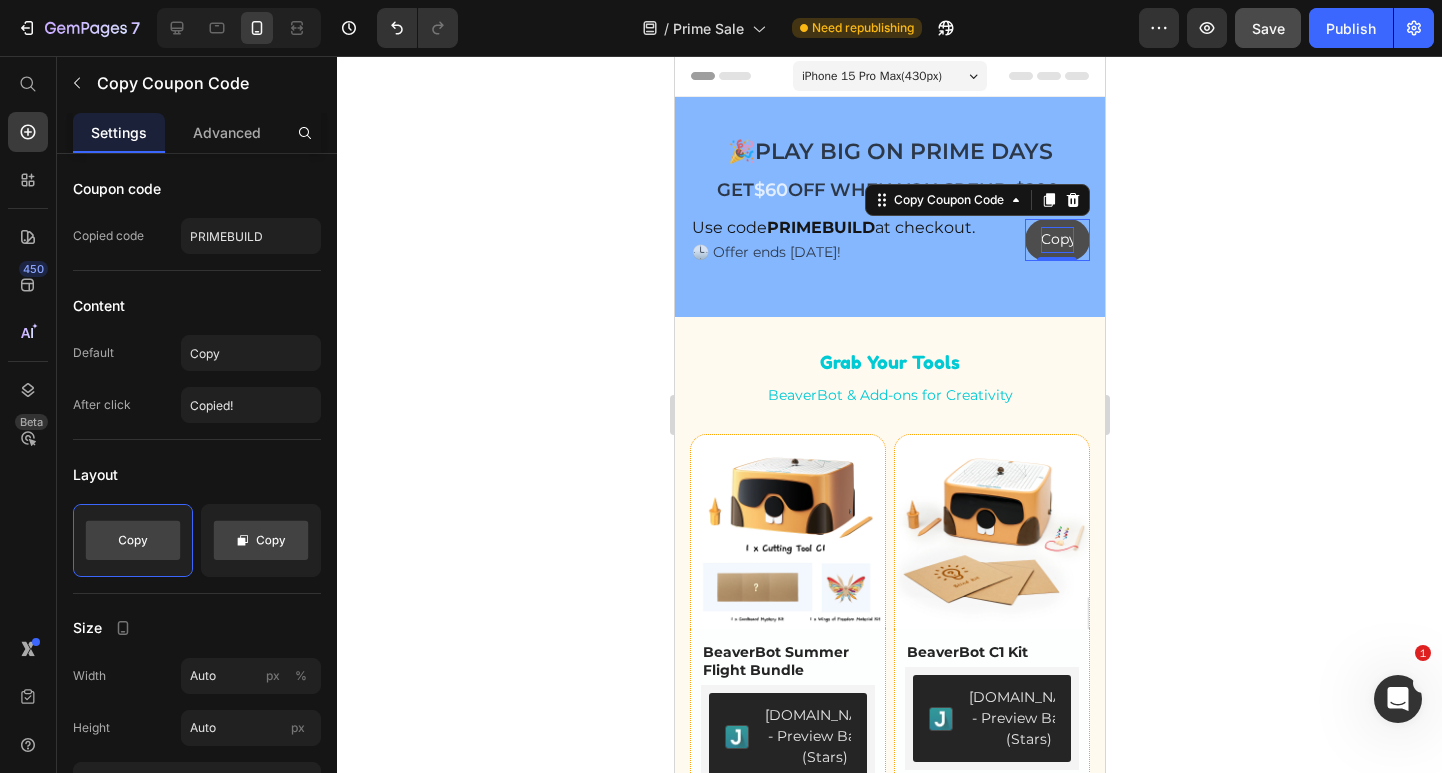 click on "Copy" at bounding box center (1056, 239) 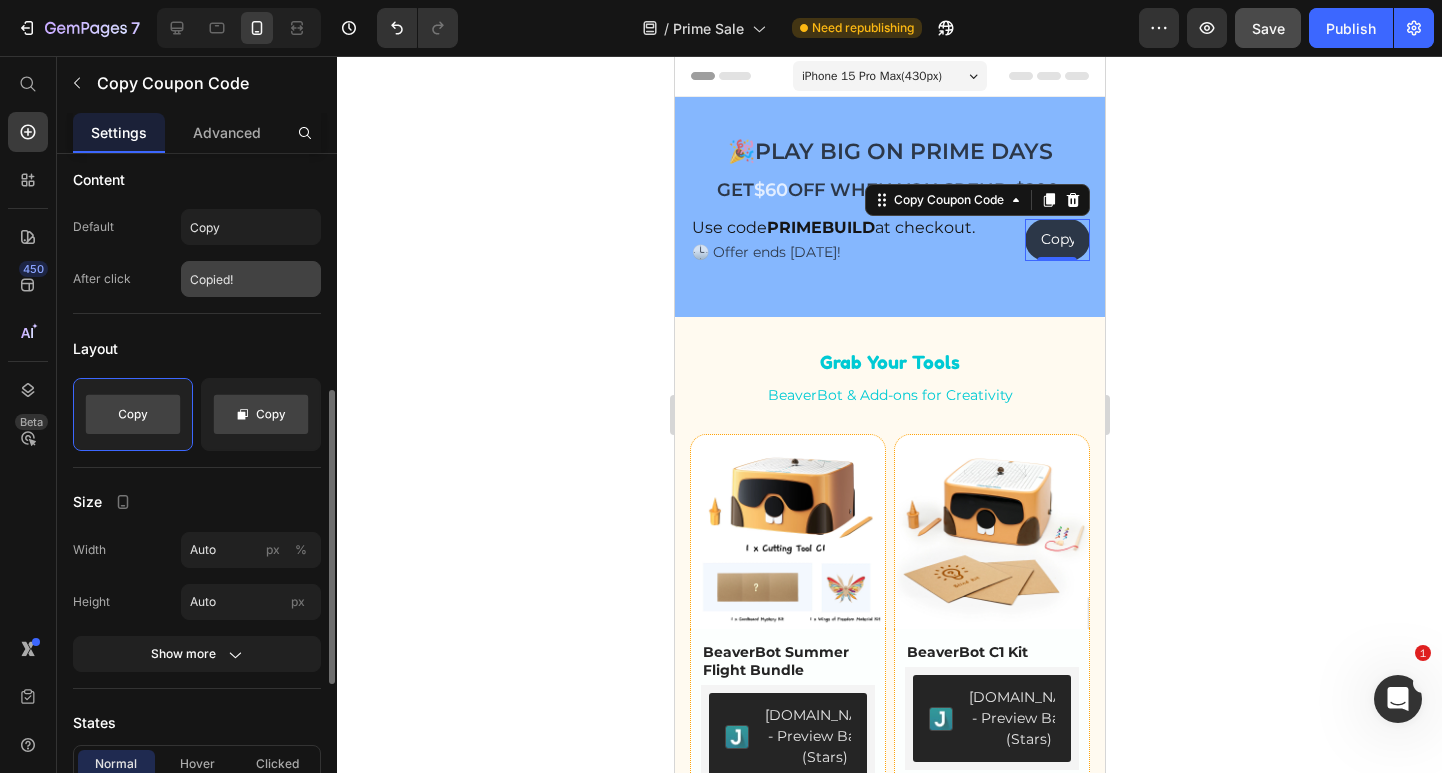 scroll, scrollTop: 378, scrollLeft: 0, axis: vertical 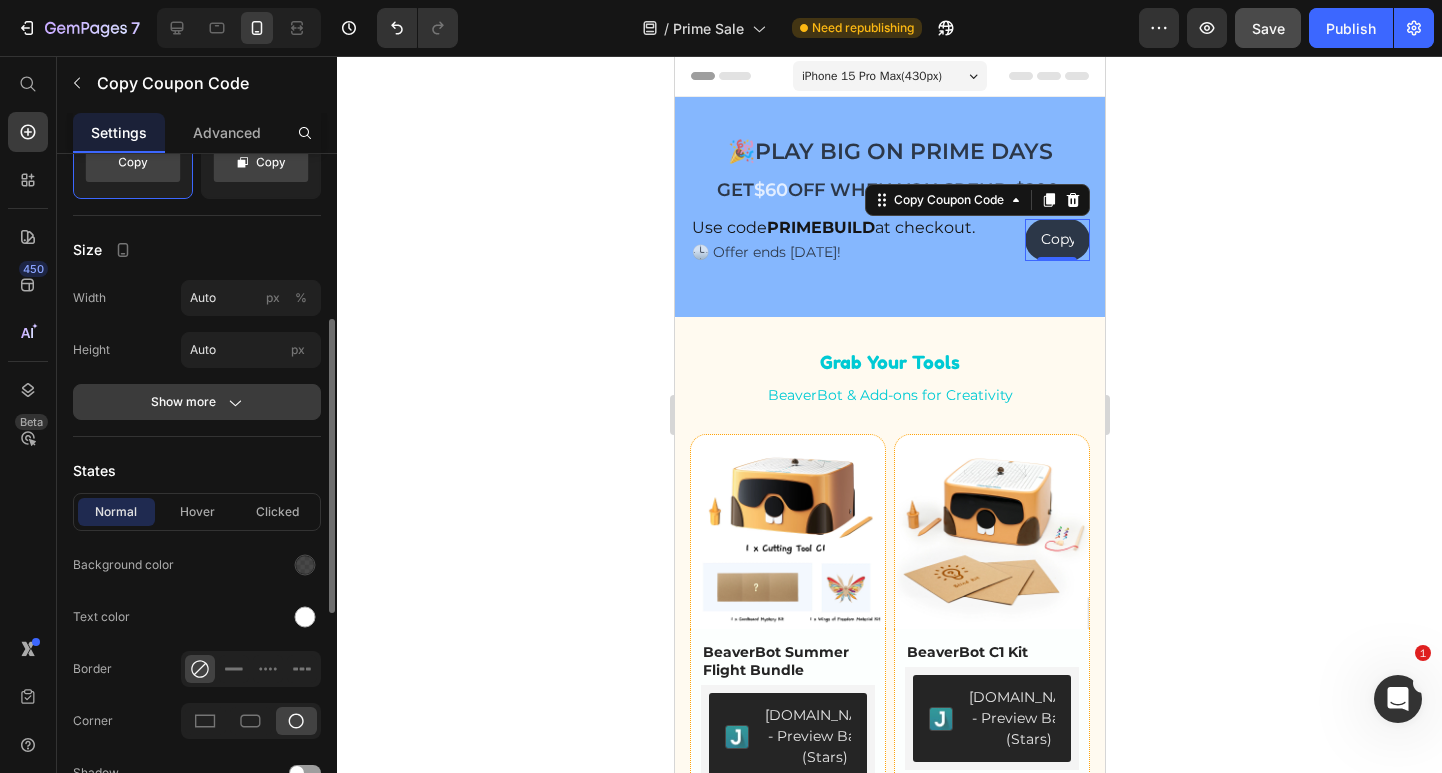 click on "Show more" at bounding box center [197, 402] 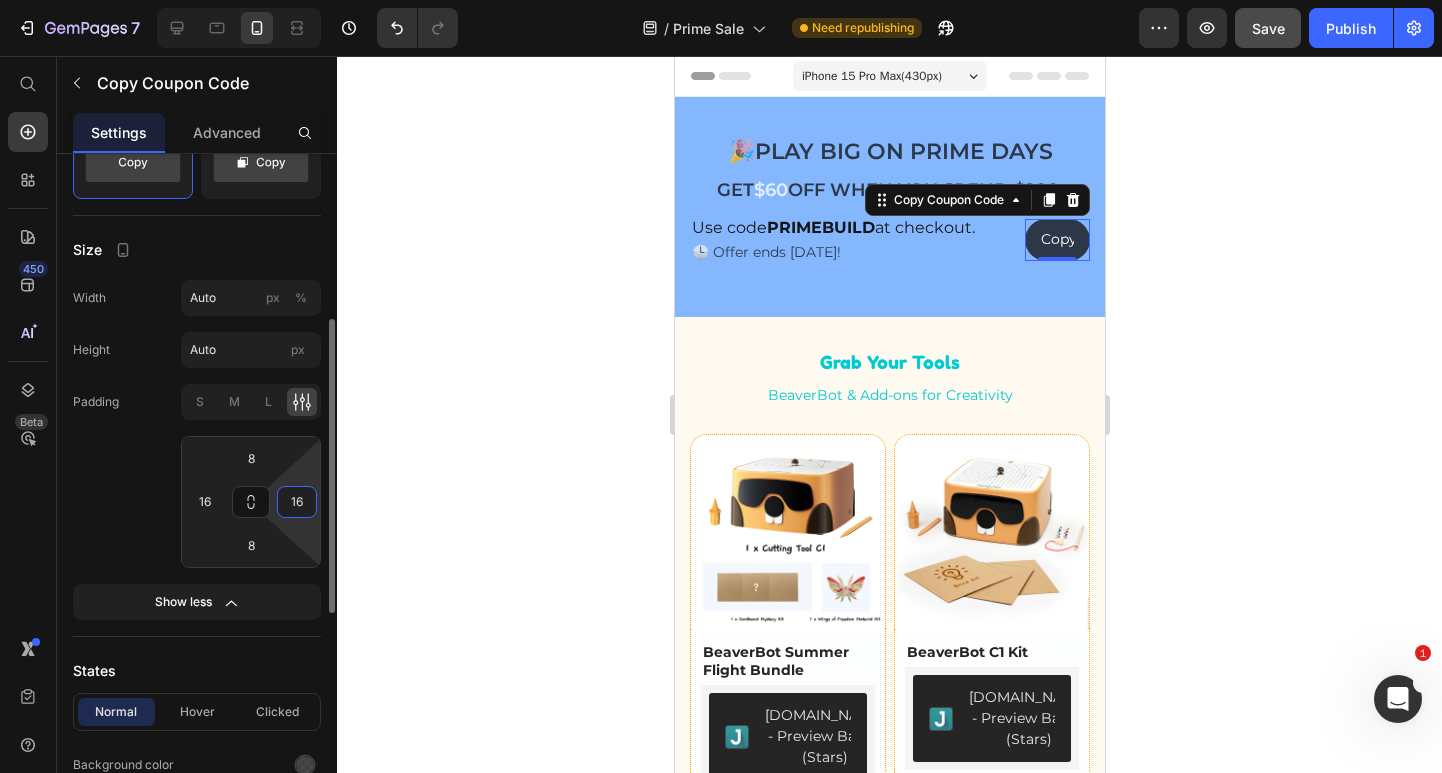 click on "16" at bounding box center [297, 502] 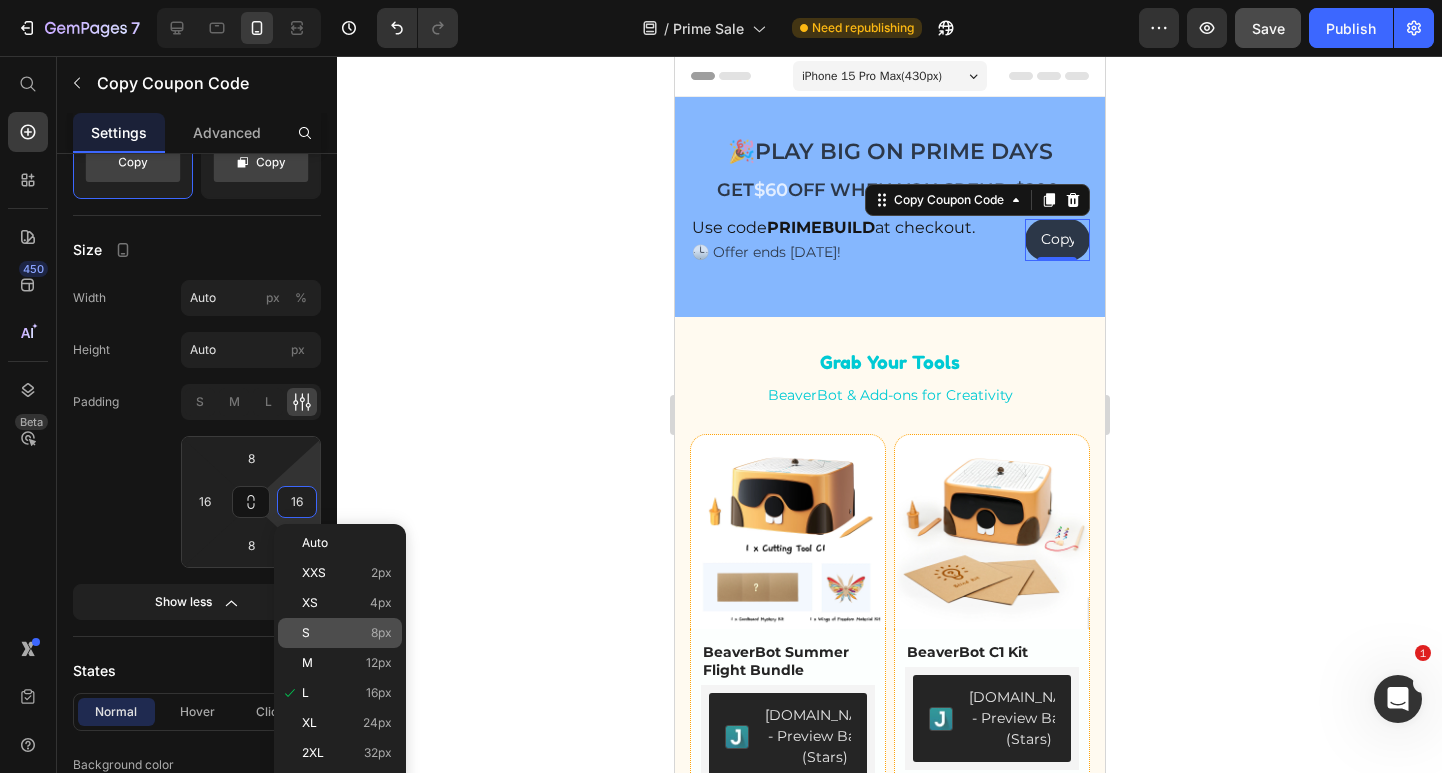 click on "S 8px" 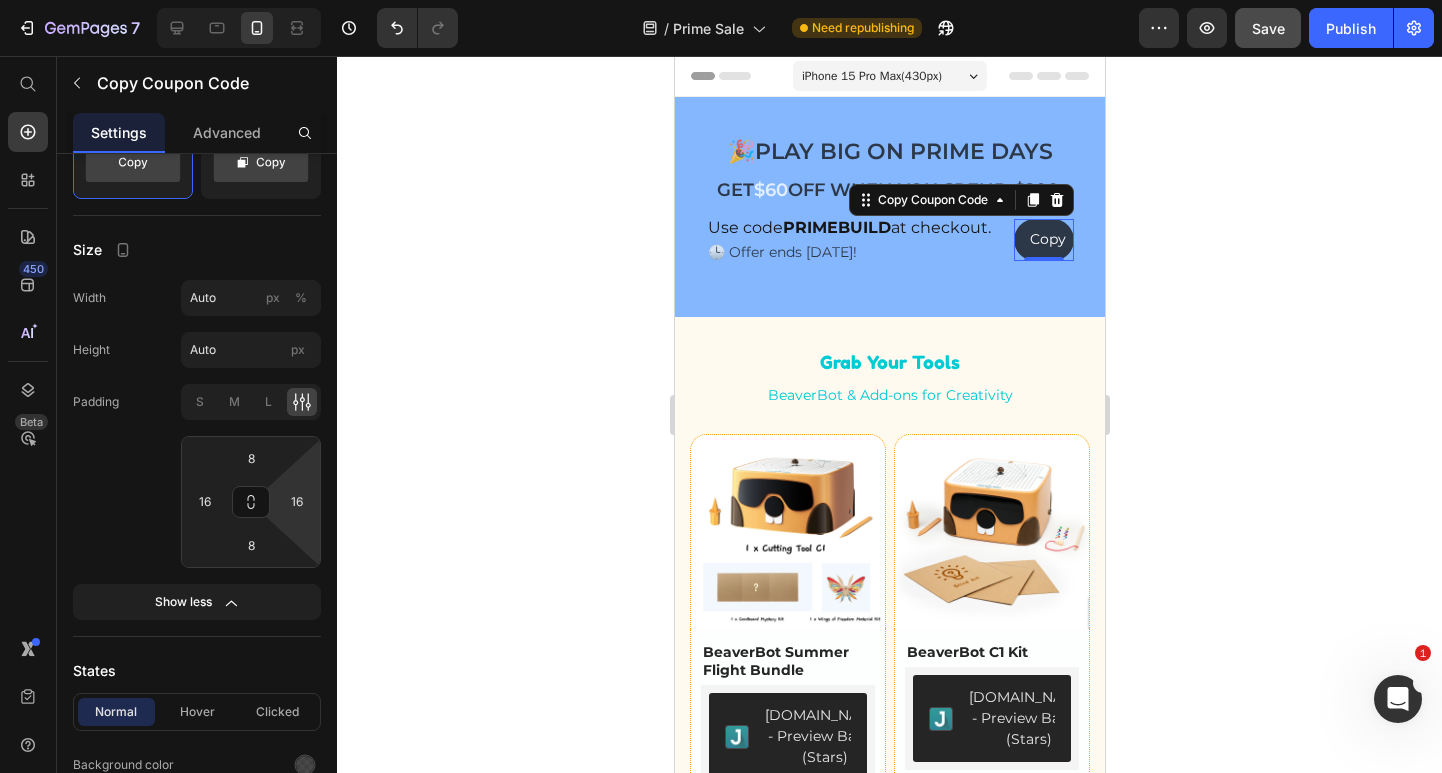 type on "8" 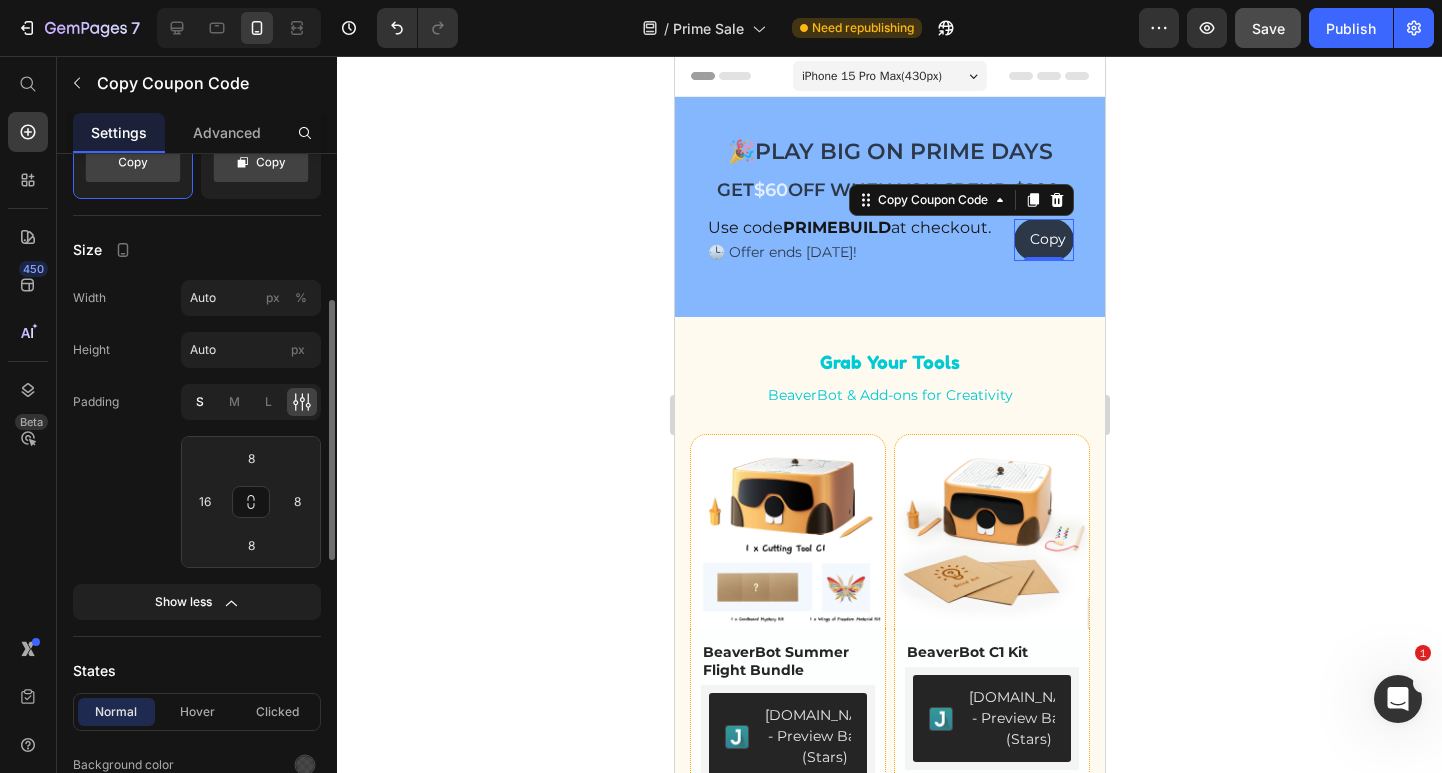 click on "S" 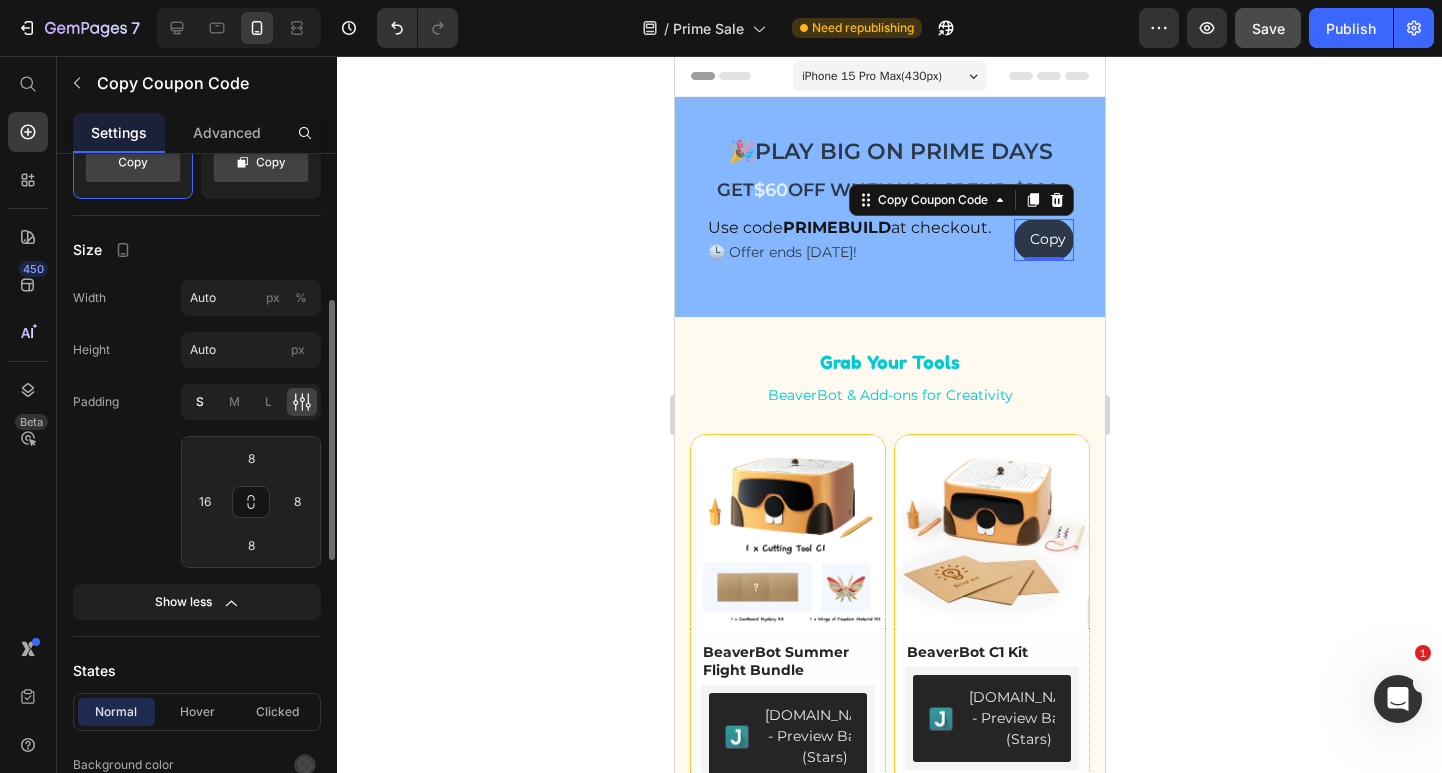 type on "4" 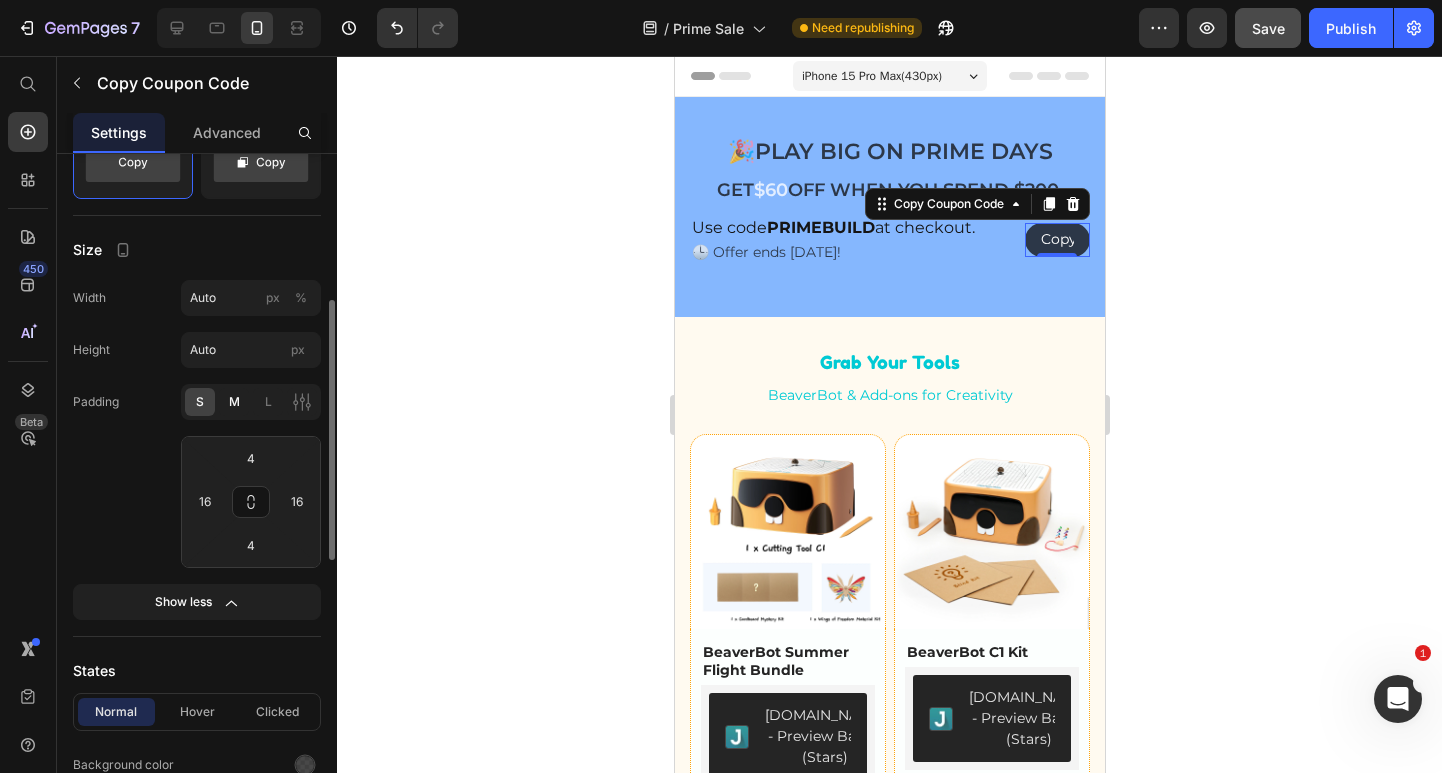 click on "M" 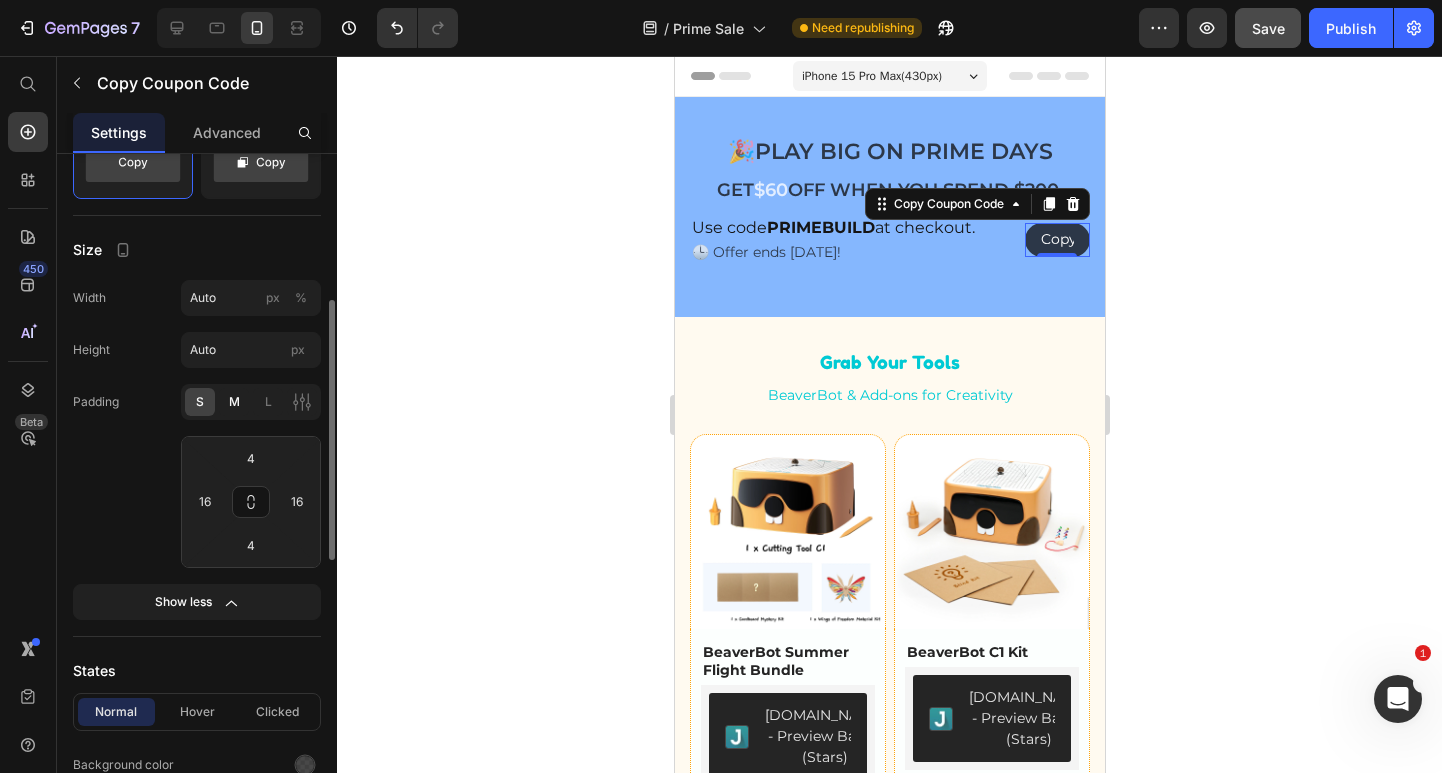 type on "8" 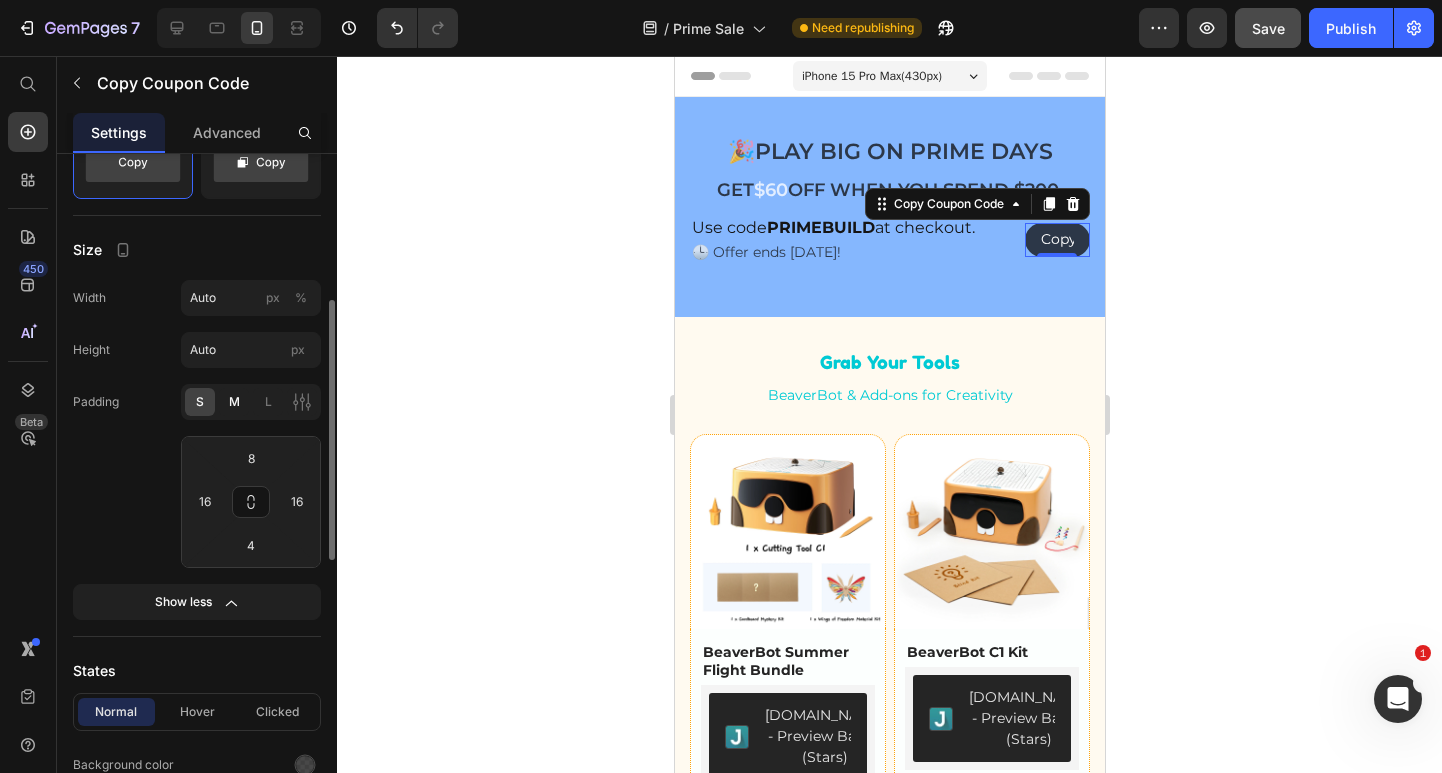 type on "24" 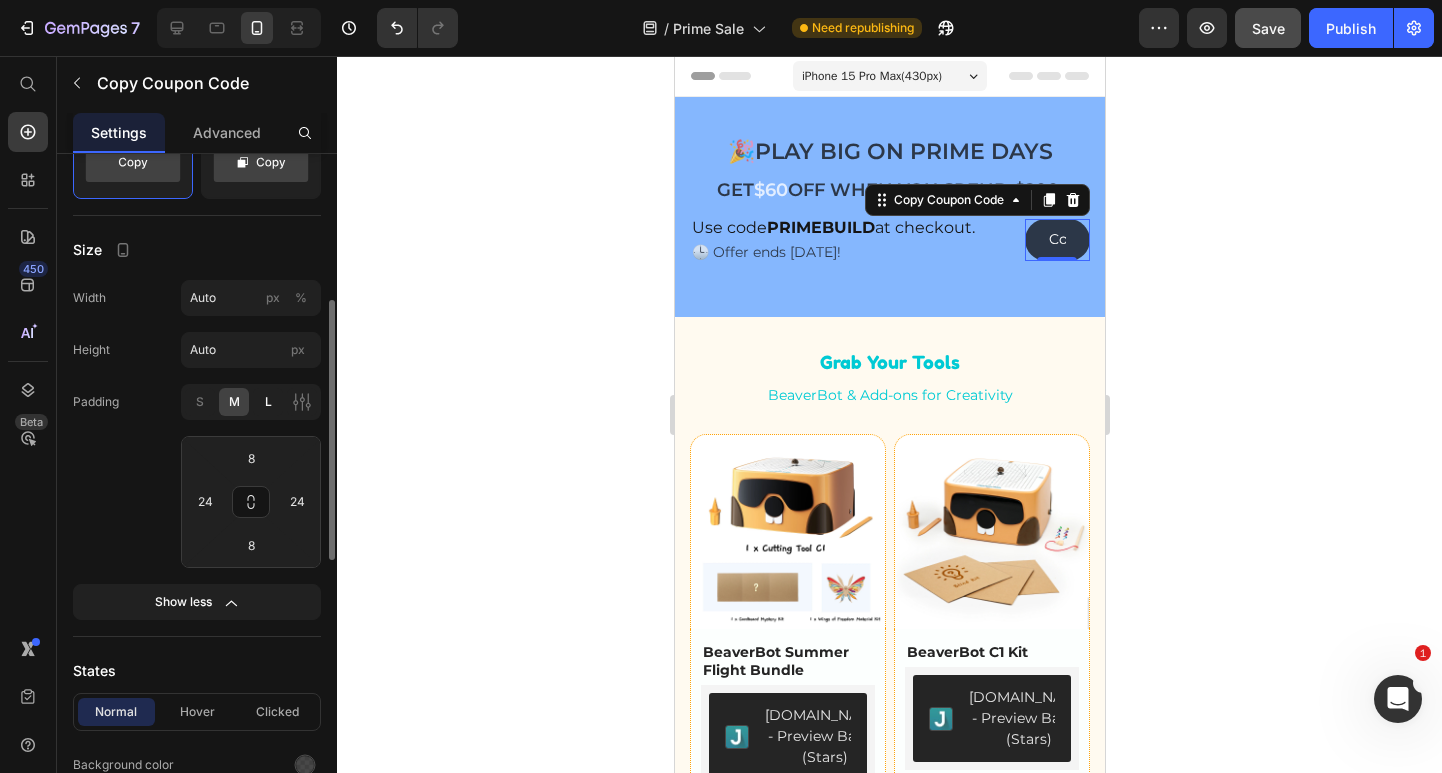 click on "L" 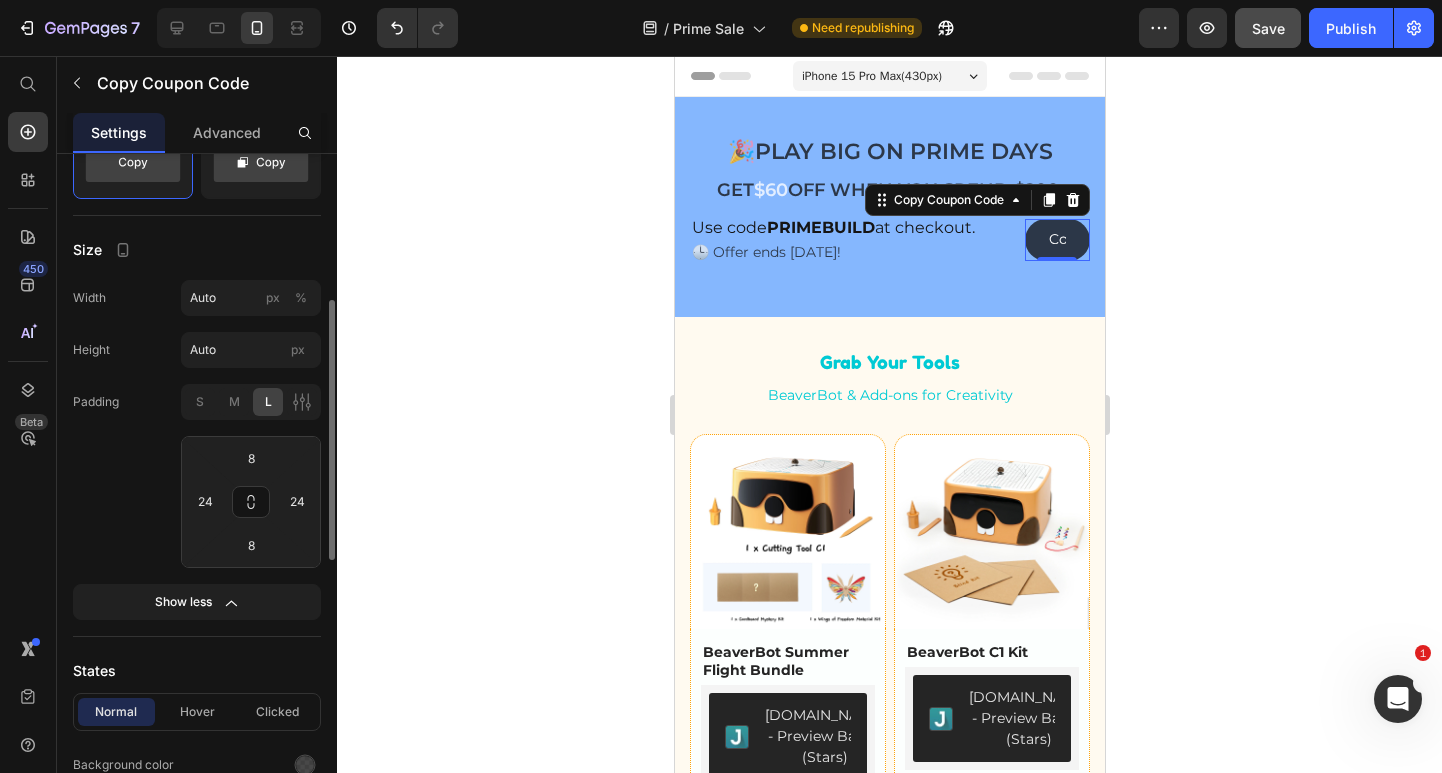 type on "12" 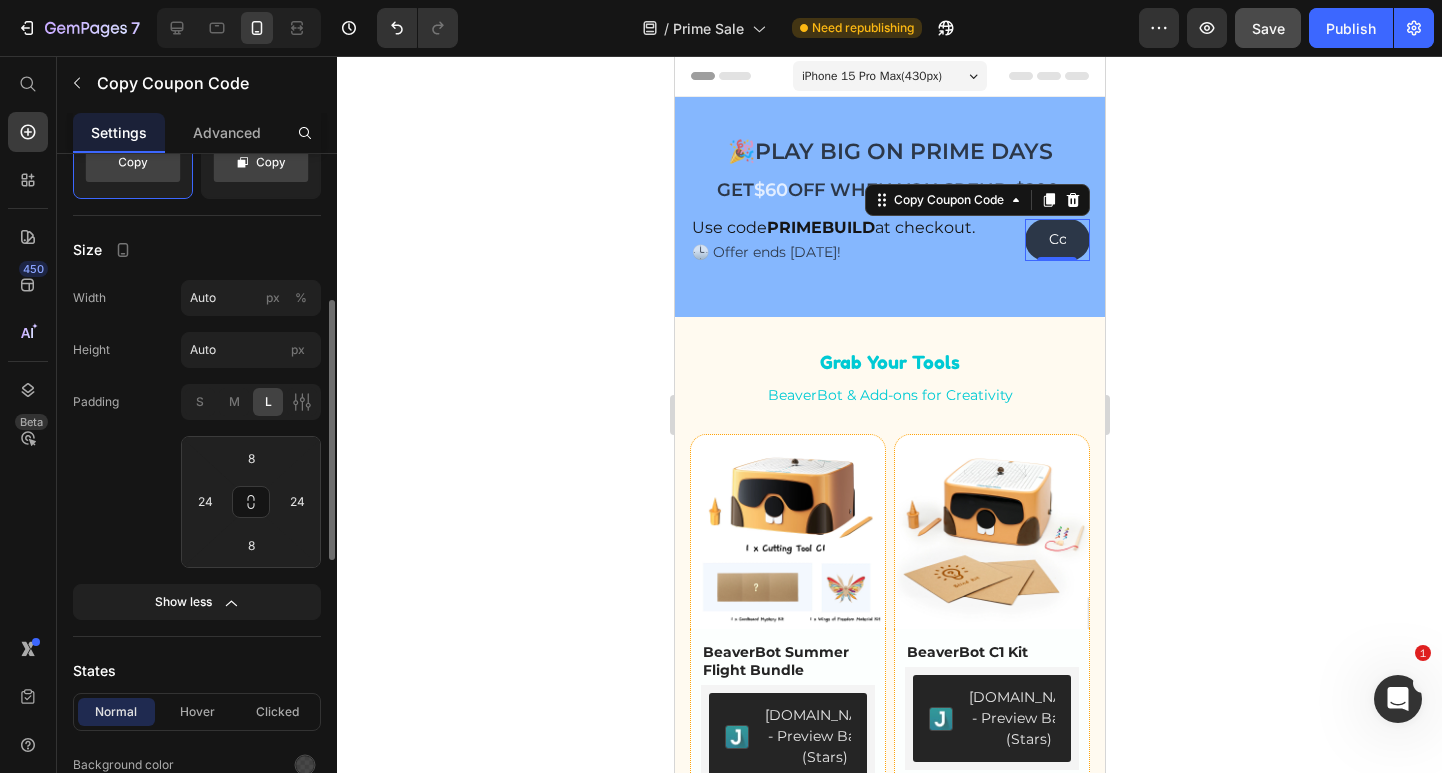 type on "32" 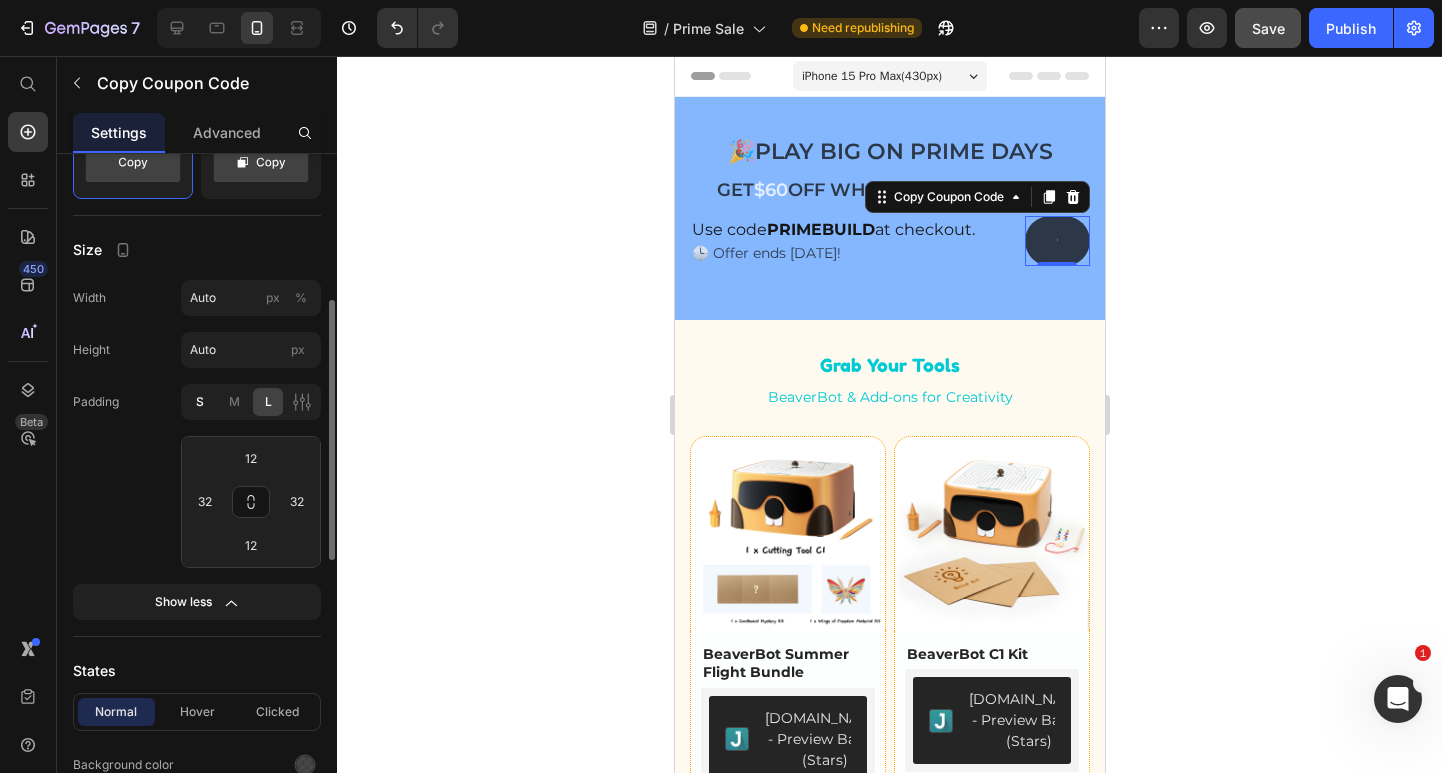click on "S" 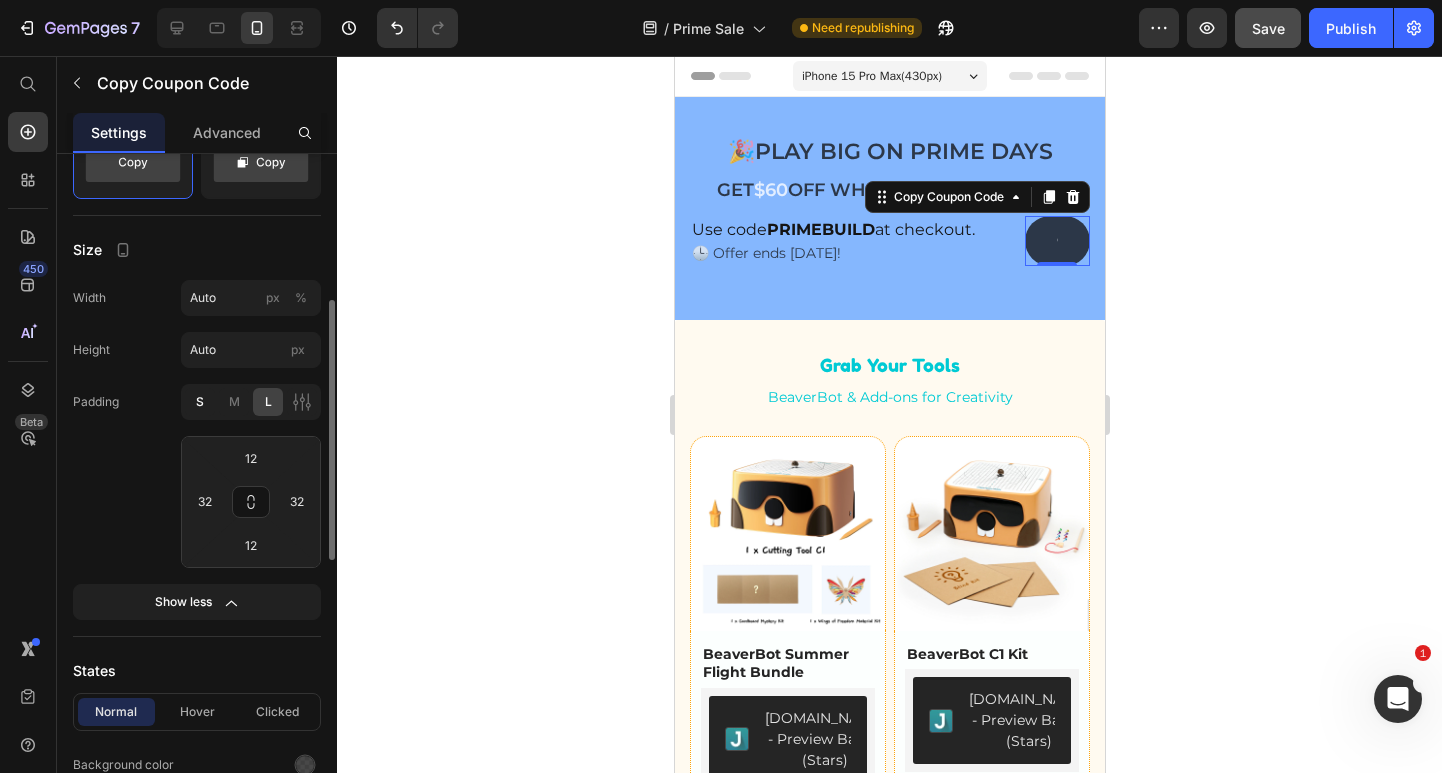 type on "4" 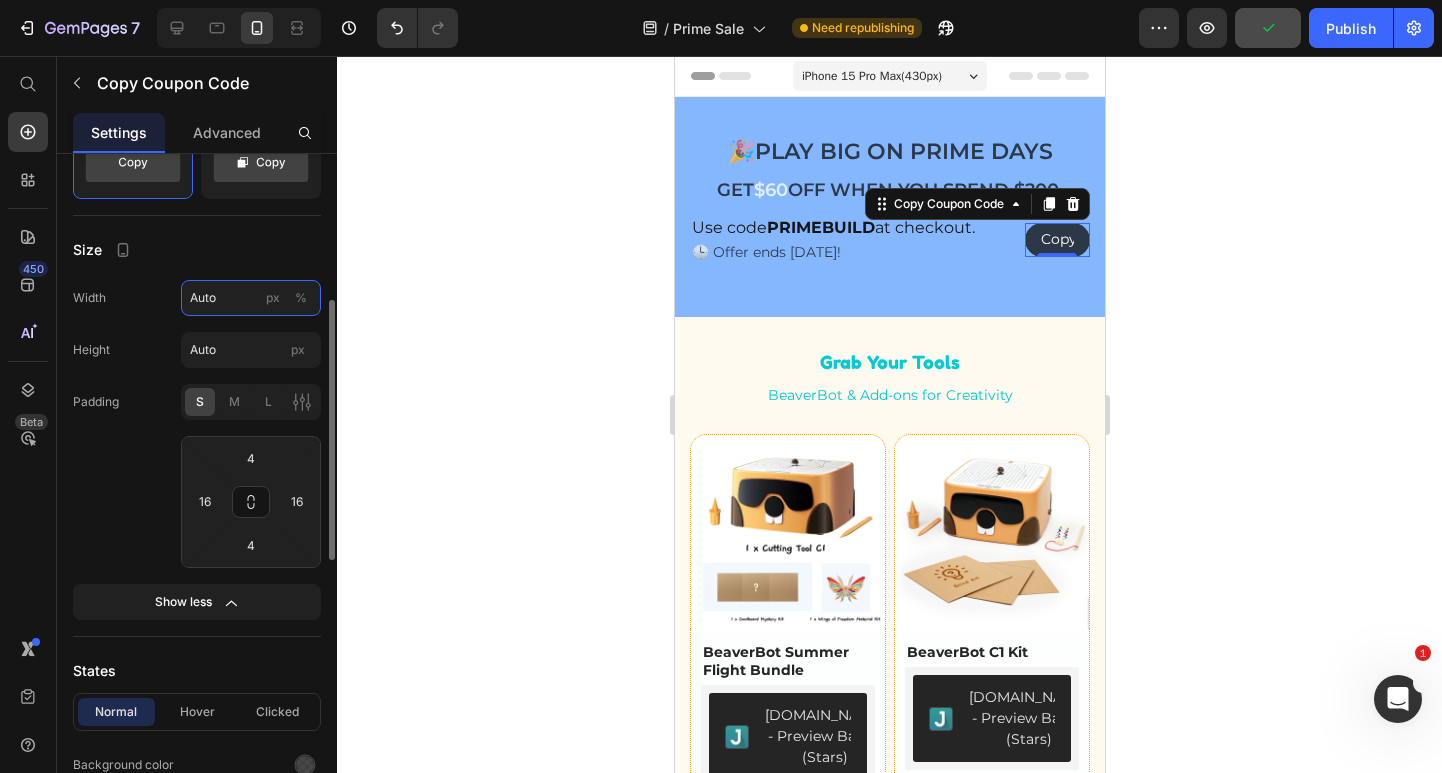 click on "Auto" at bounding box center (251, 298) 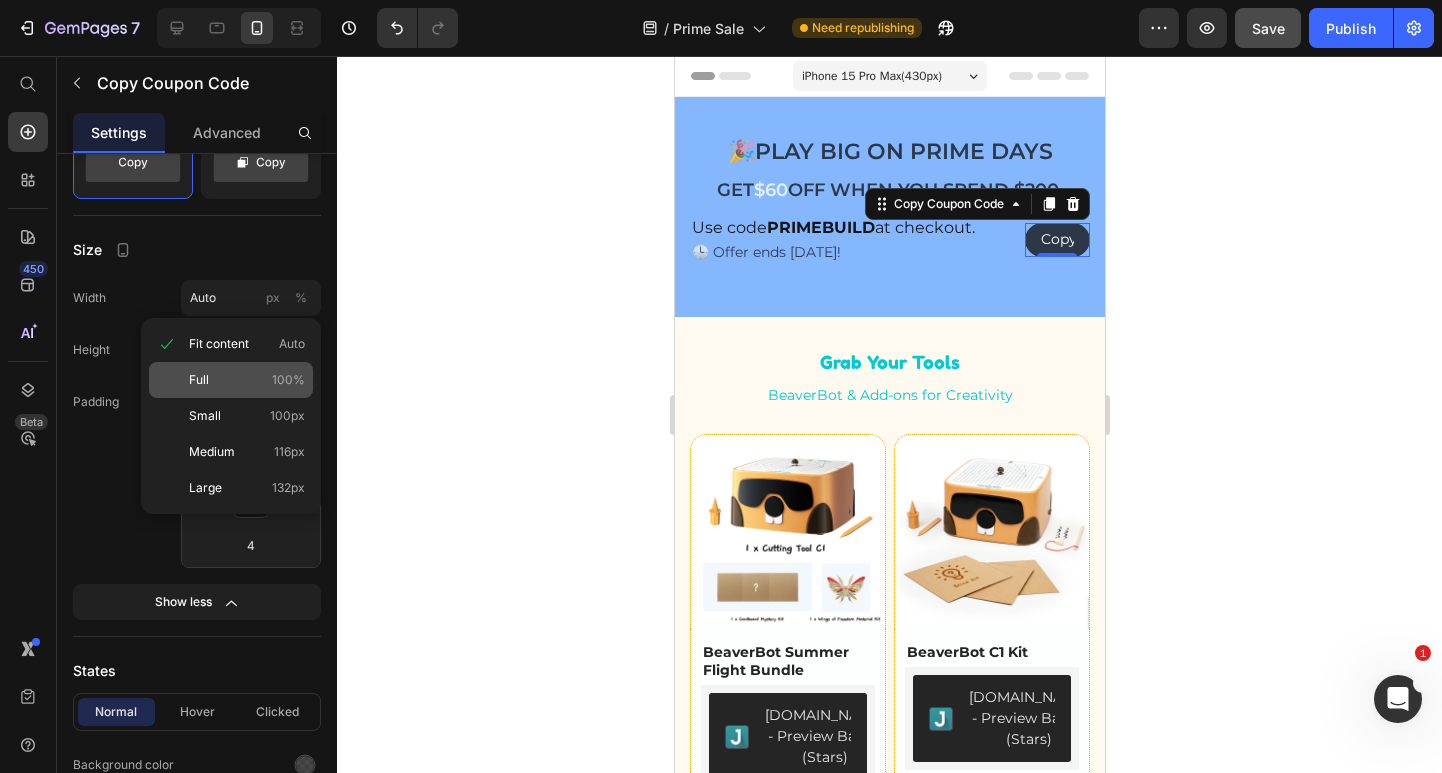 click on "Full 100%" 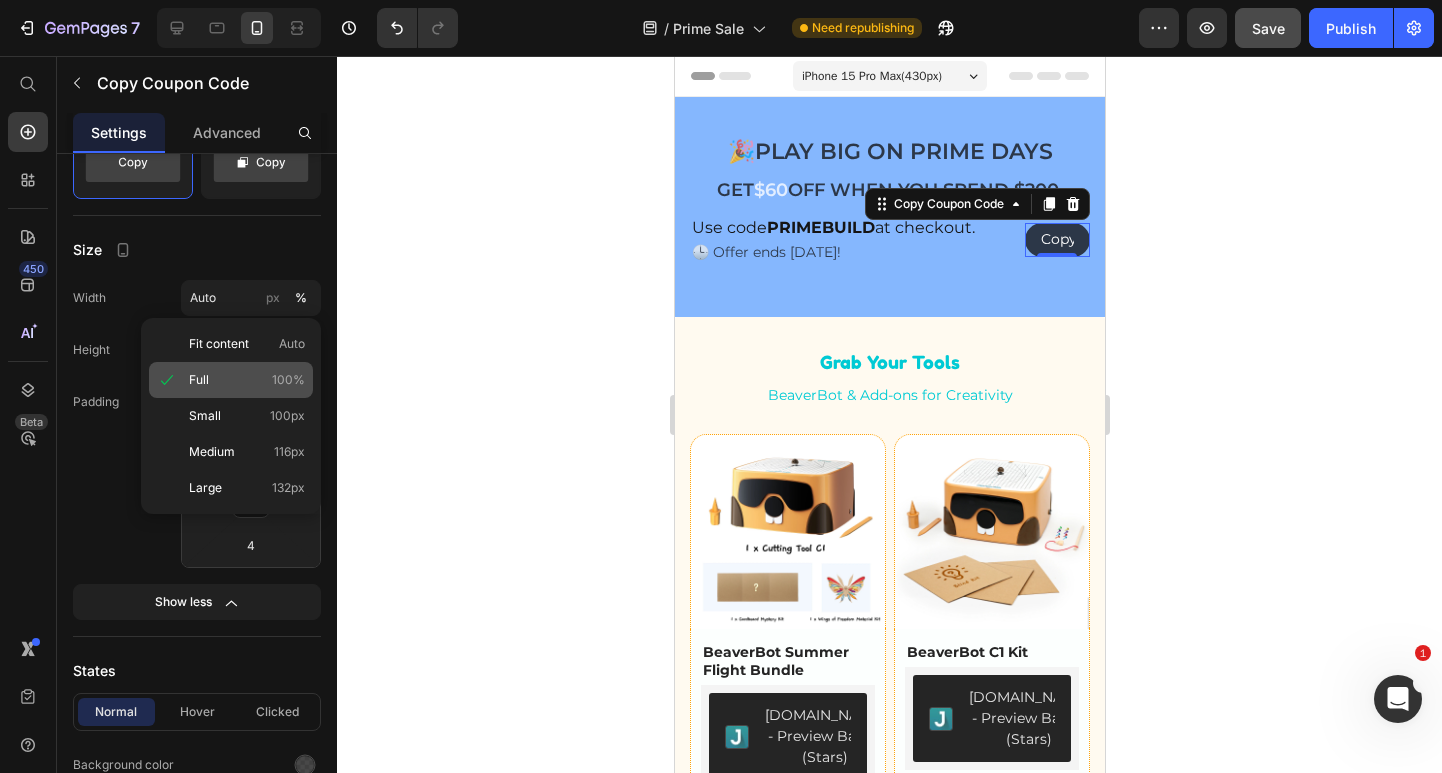 type on "100" 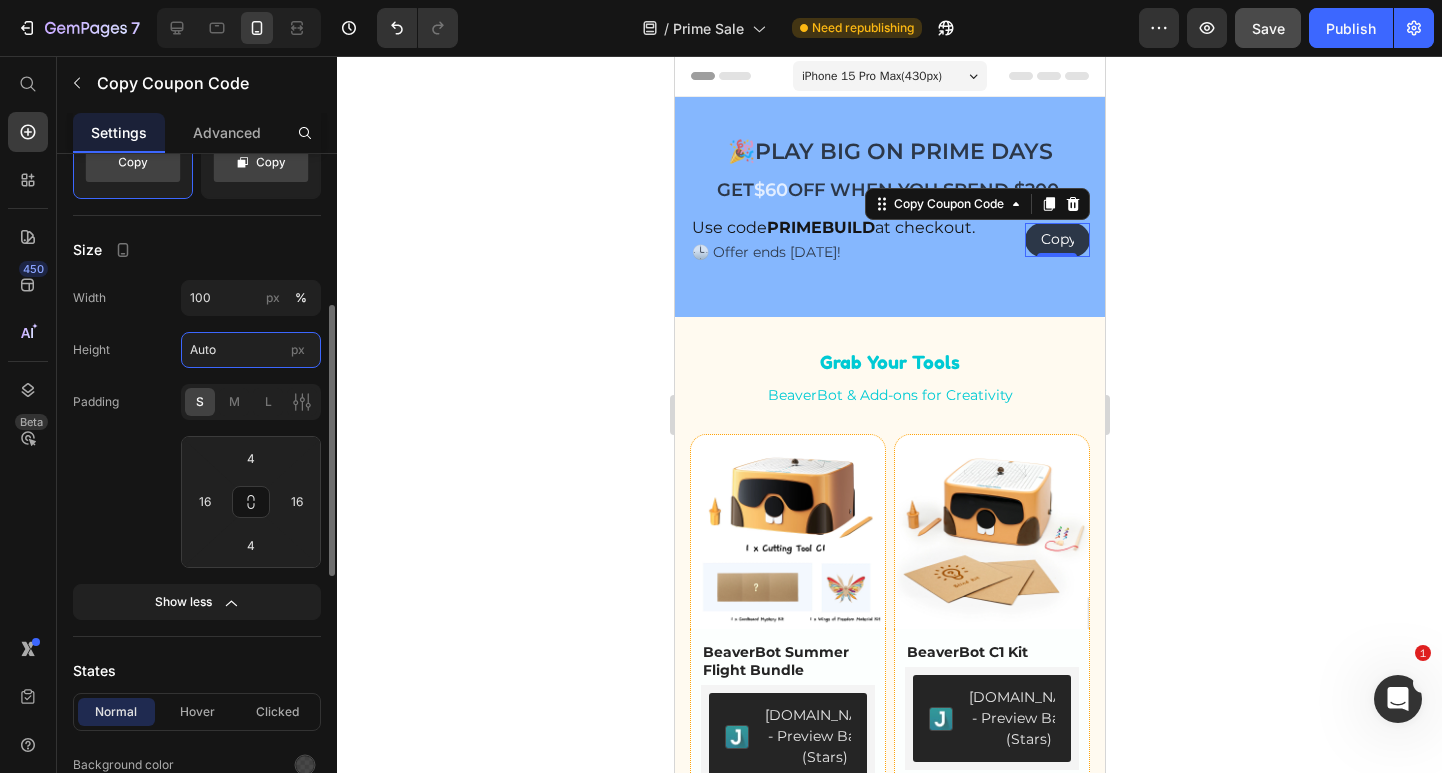 click on "Auto" at bounding box center (251, 350) 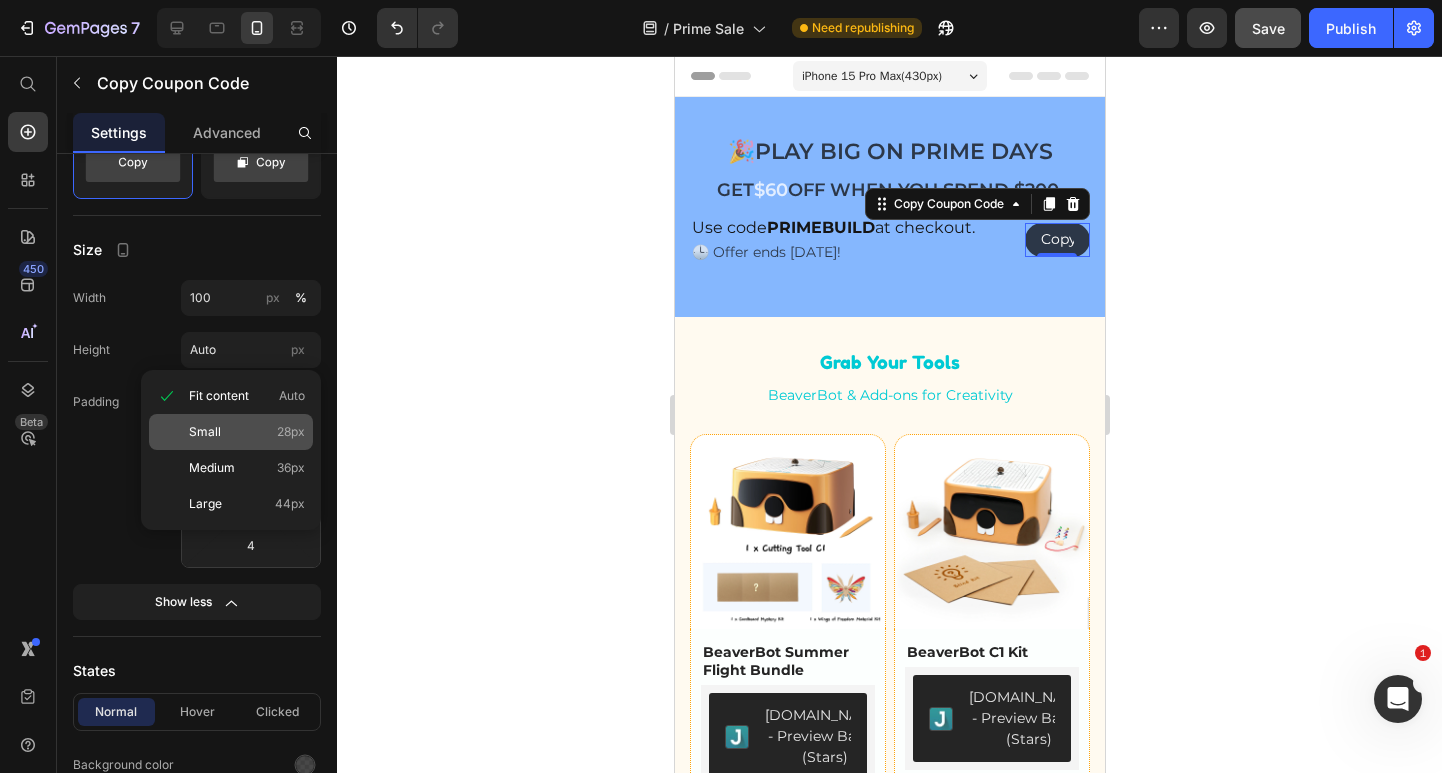 click on "Small" at bounding box center [205, 432] 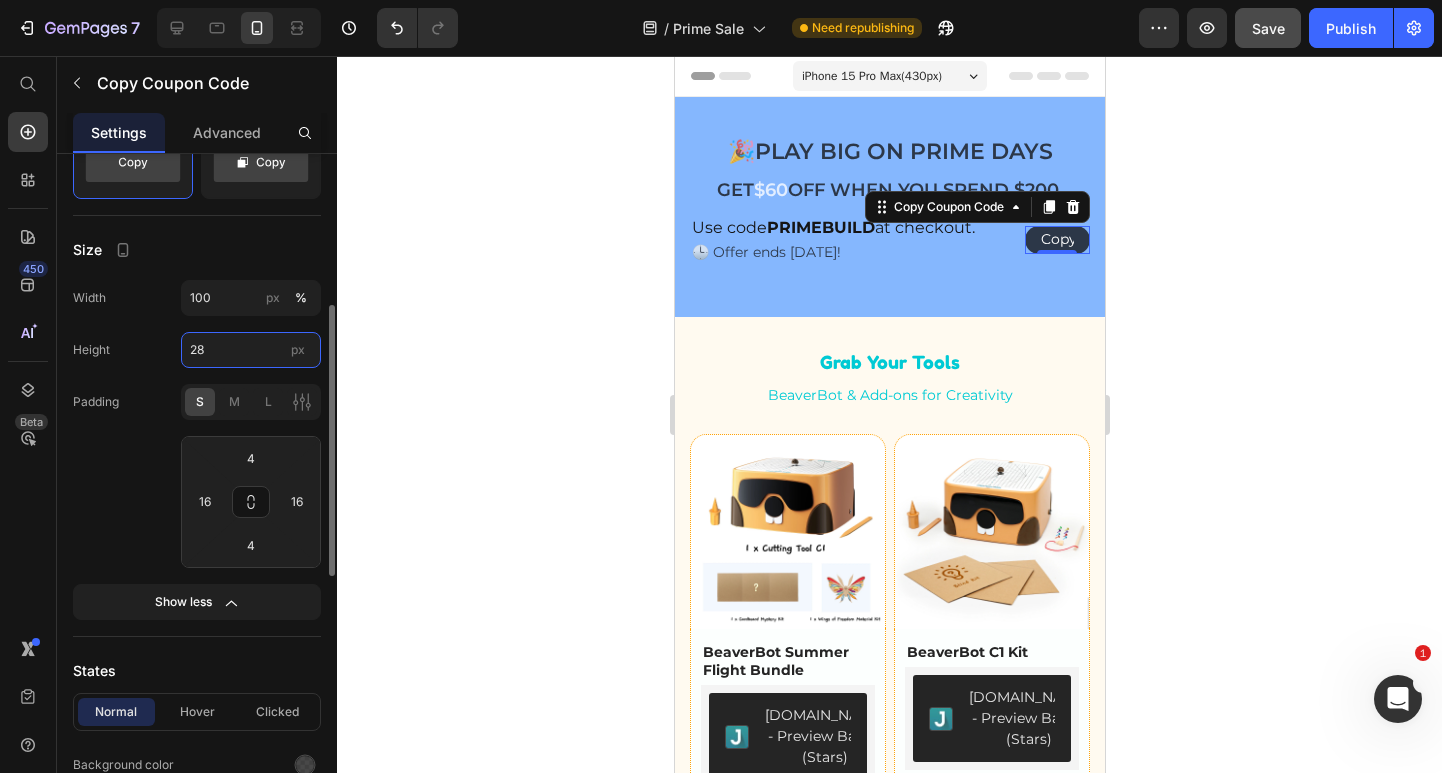 click on "28" at bounding box center (251, 350) 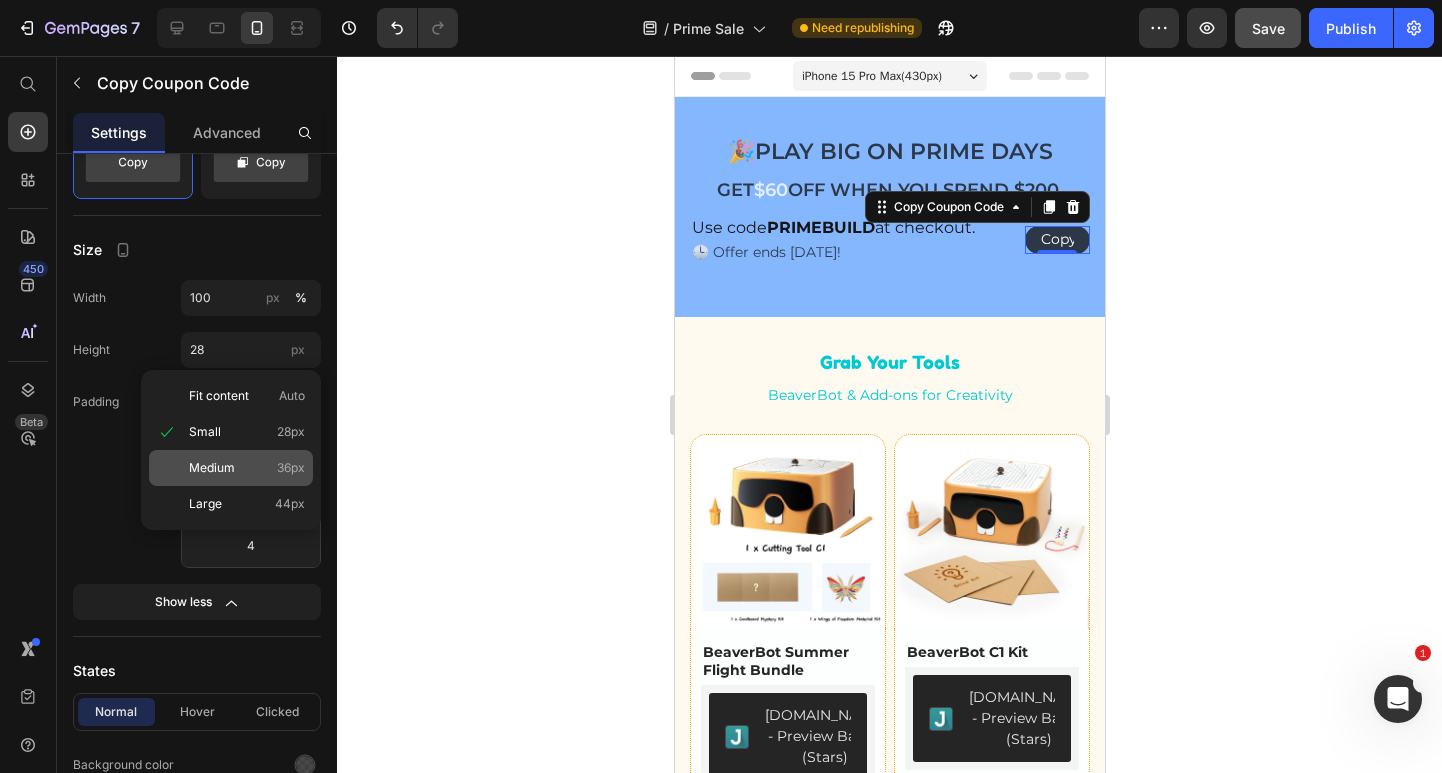 click on "Medium 36px" at bounding box center (247, 468) 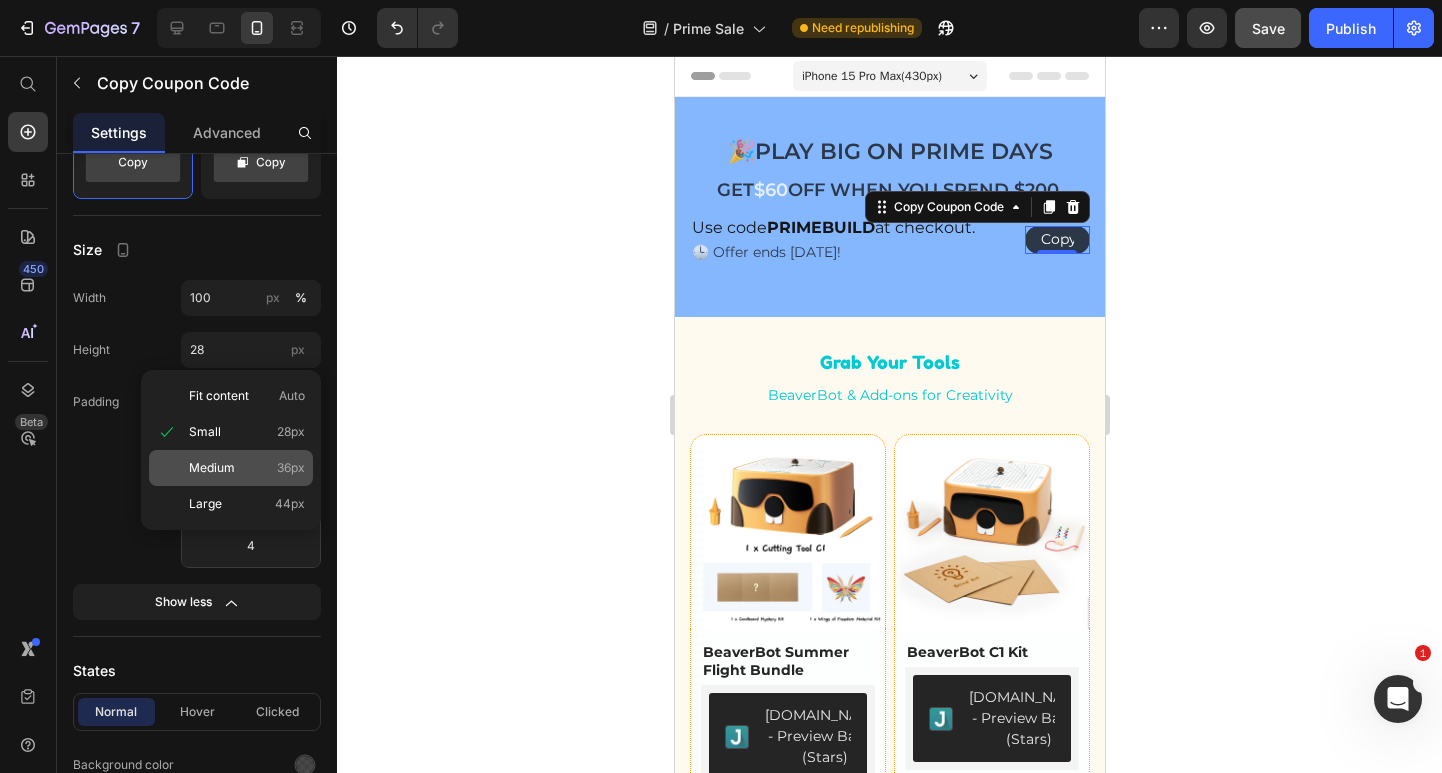type on "36" 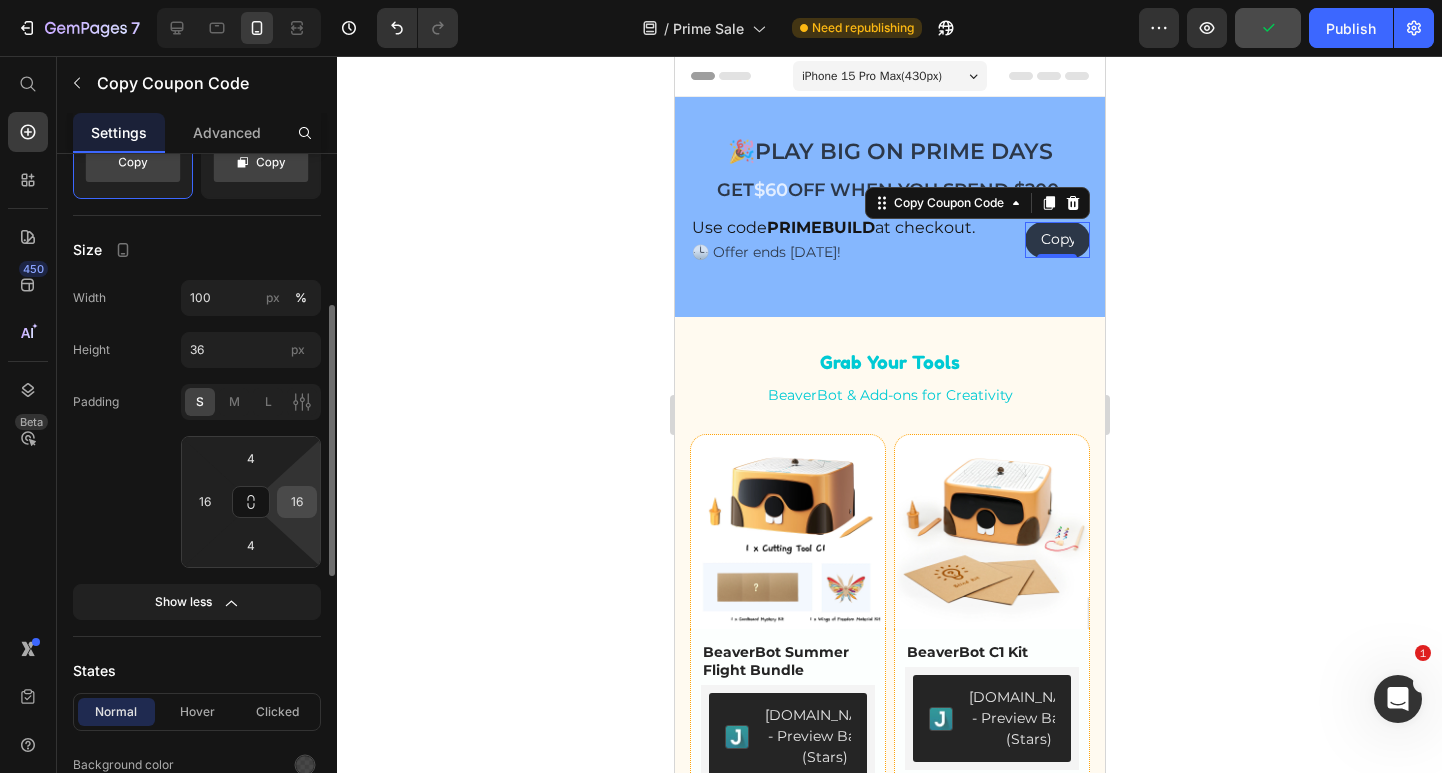 click on "16" at bounding box center (297, 502) 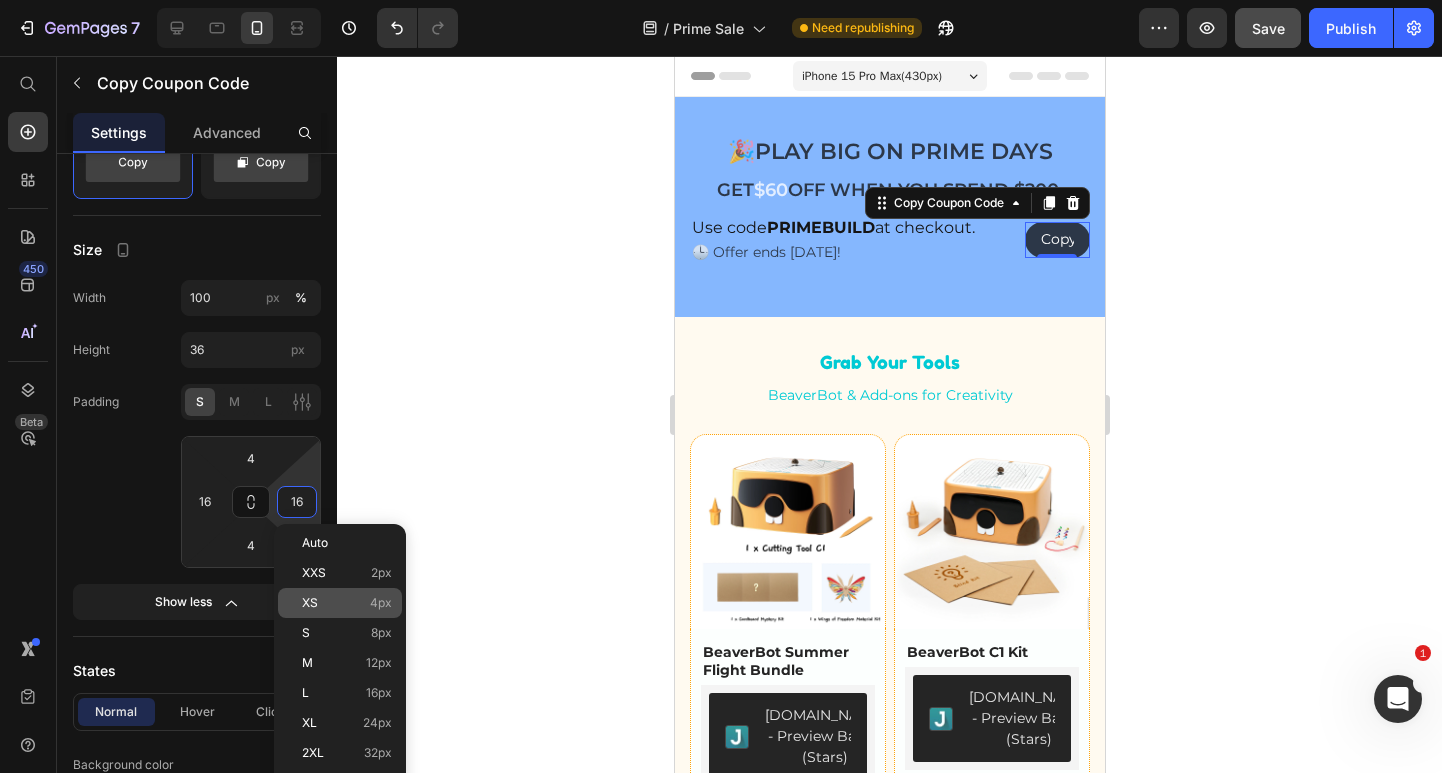 click on "XS 4px" 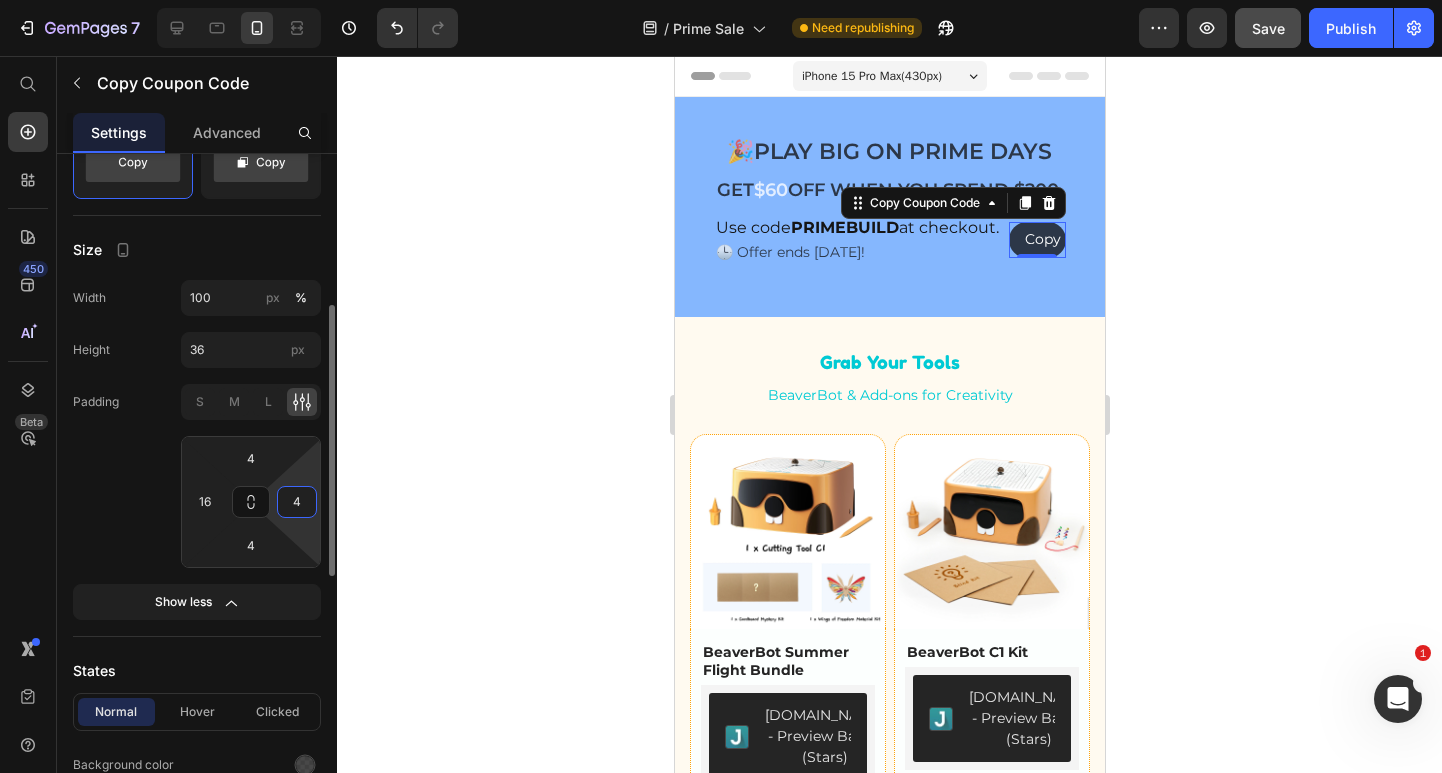 click on "4" at bounding box center (297, 502) 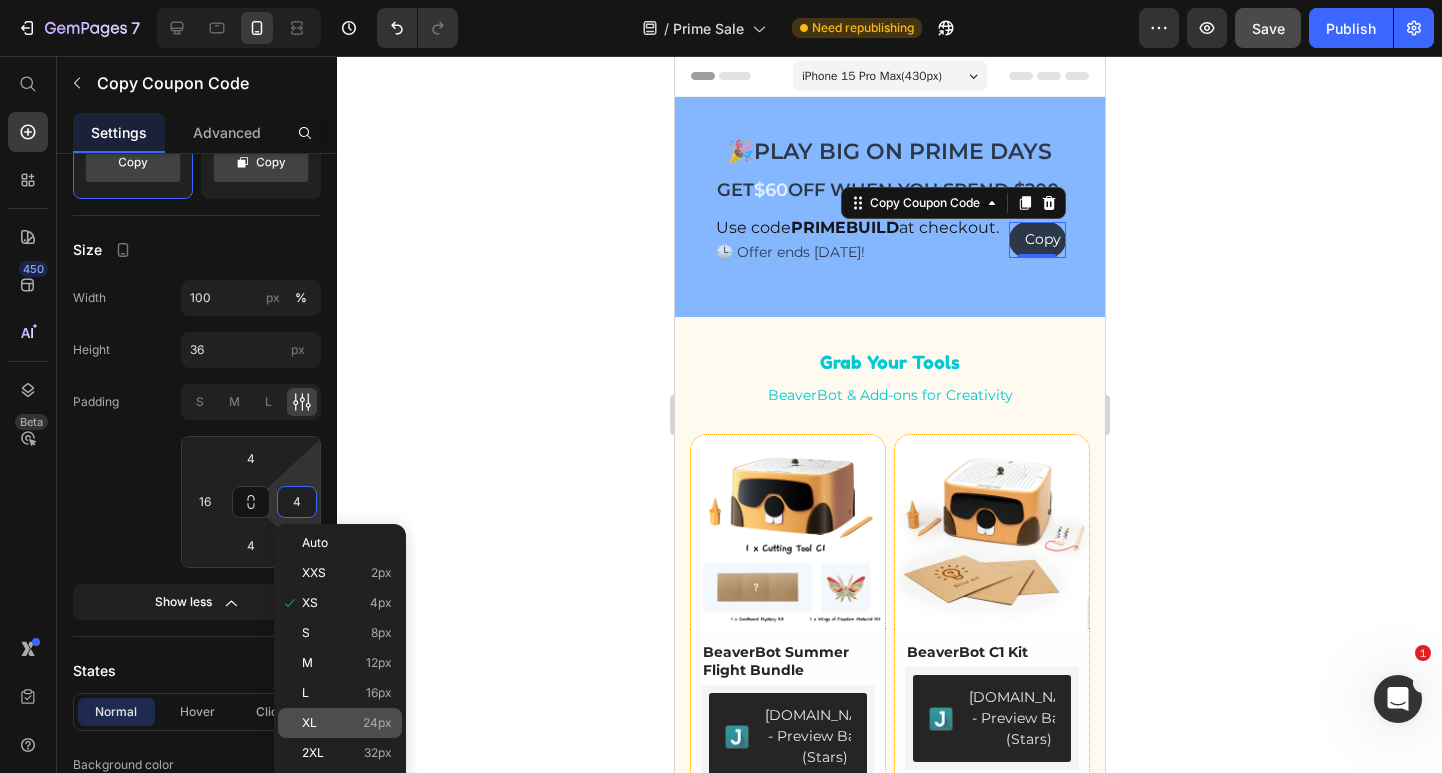 click on "XL 24px" at bounding box center [347, 723] 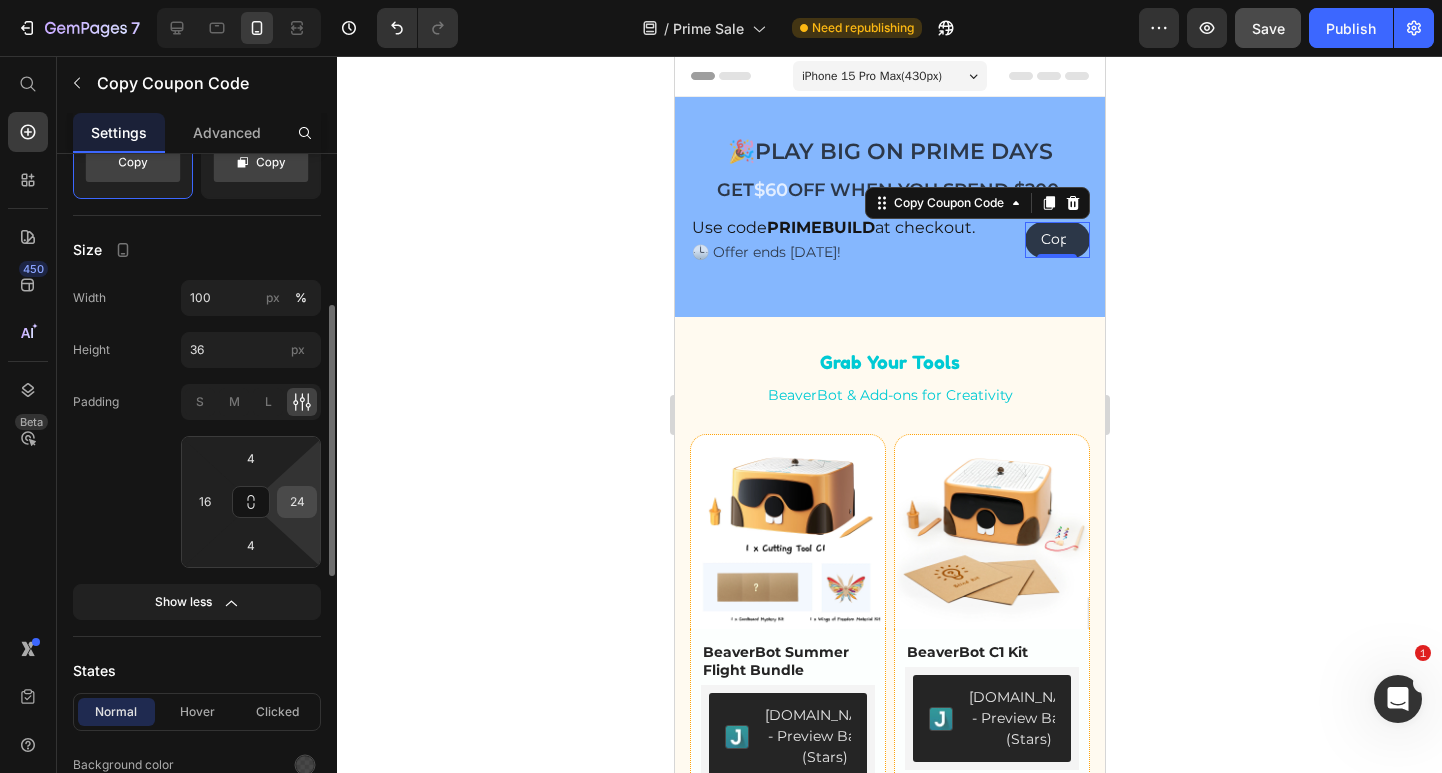click on "24" at bounding box center [297, 502] 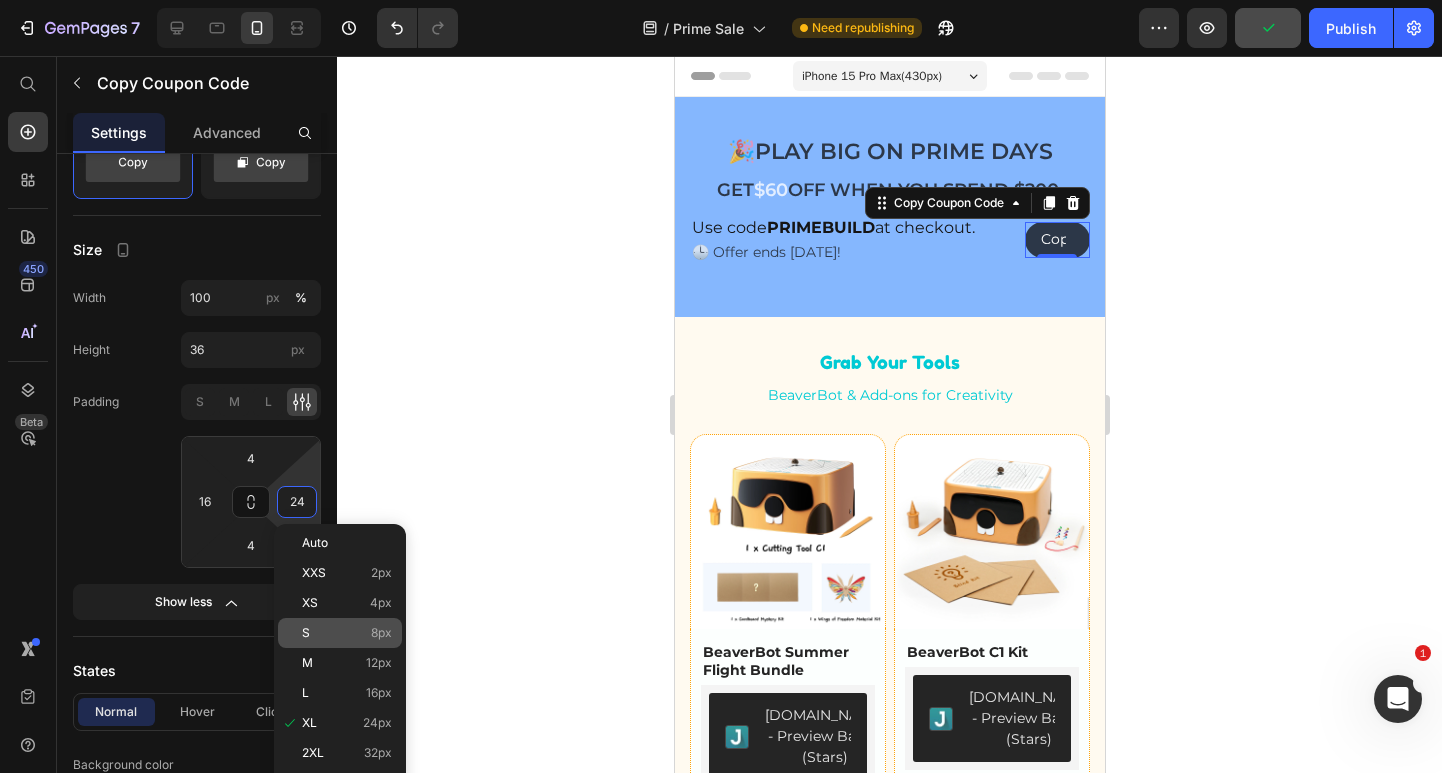 click on "S 8px" at bounding box center (347, 633) 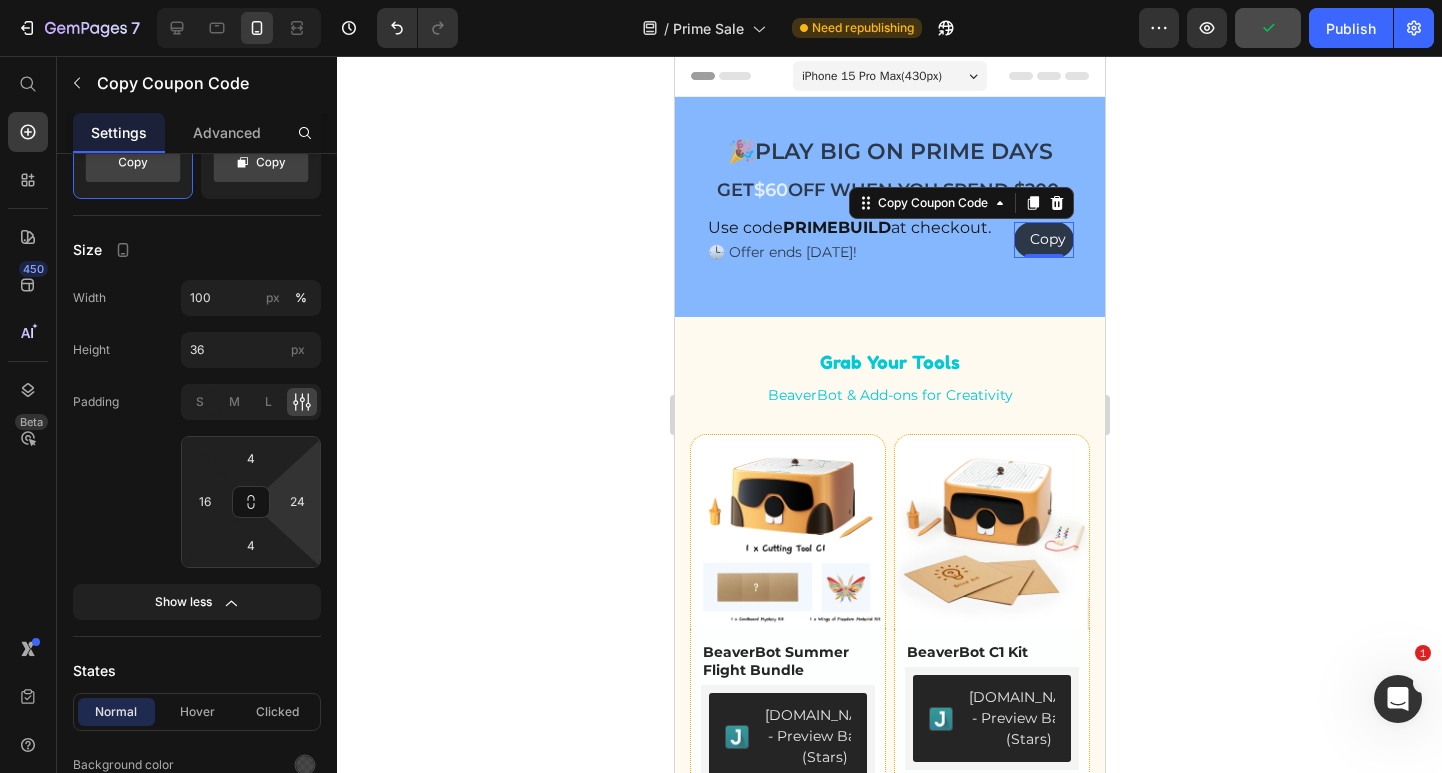 type on "8" 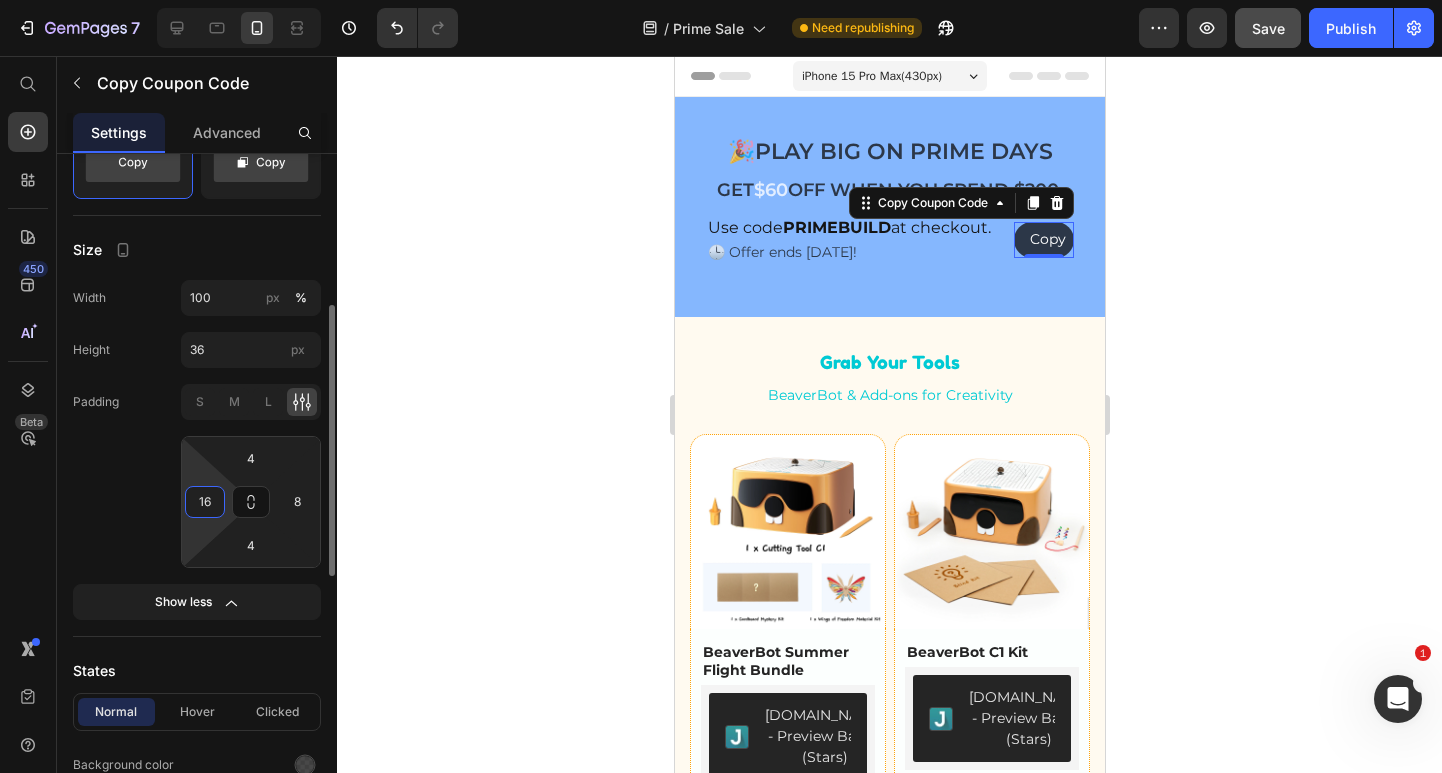 click on "16" at bounding box center [205, 502] 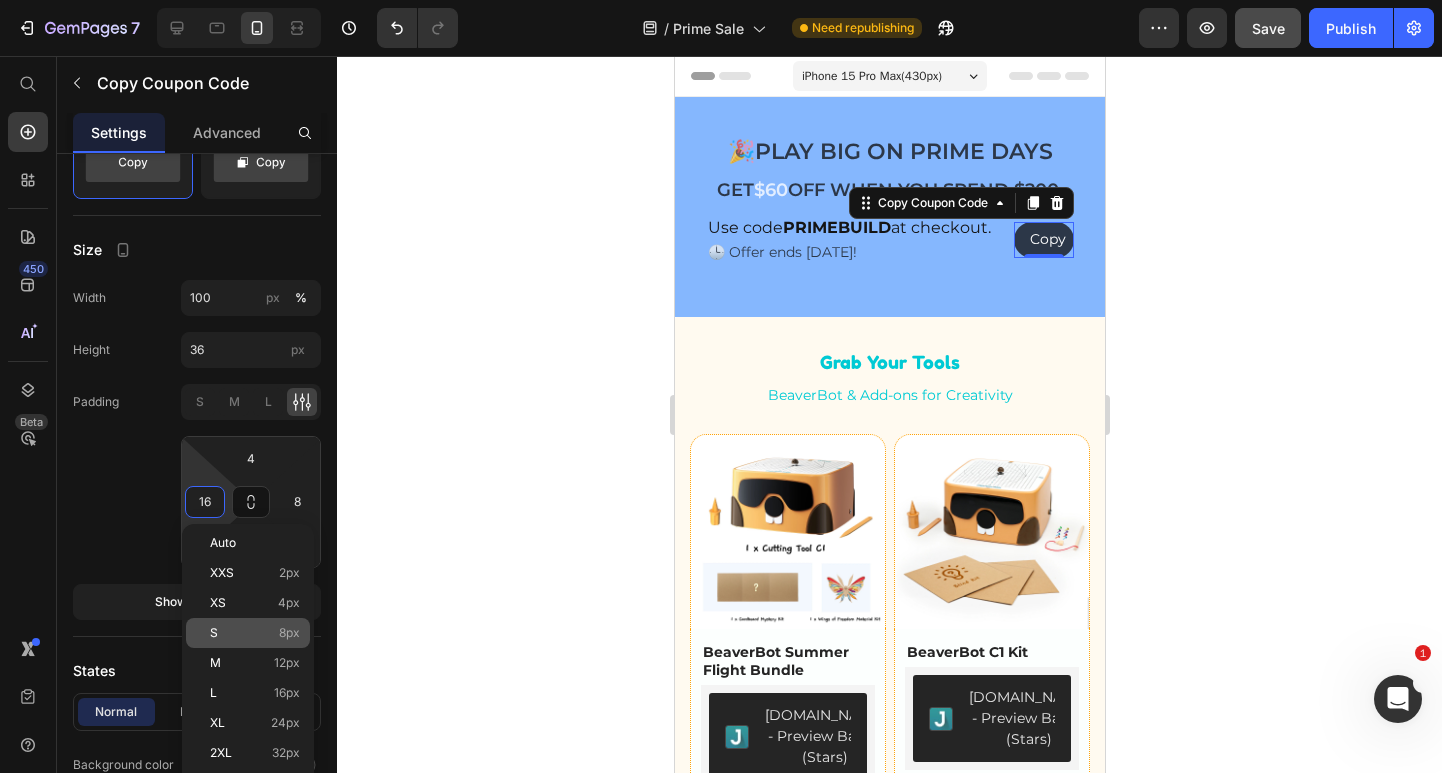 click on "8px" at bounding box center (289, 633) 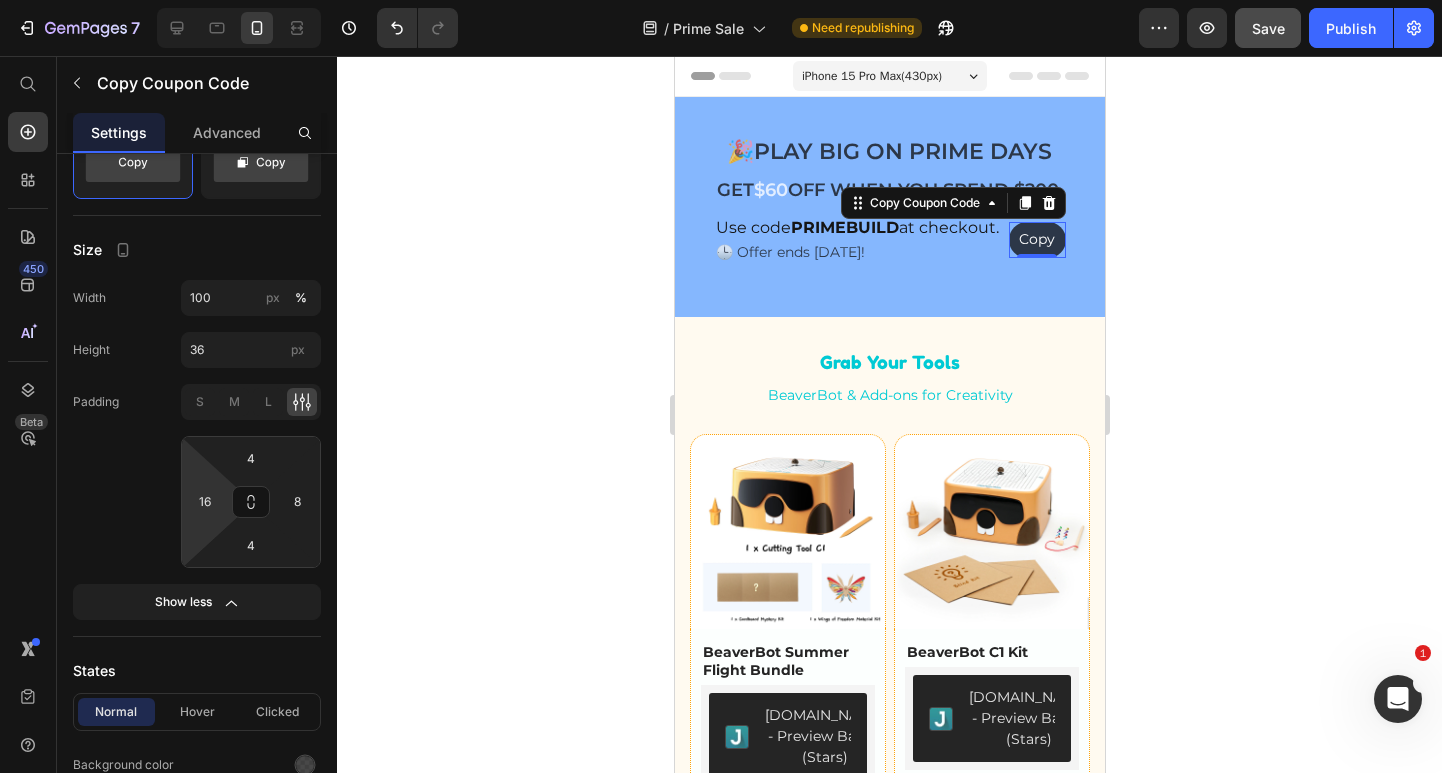 type on "8" 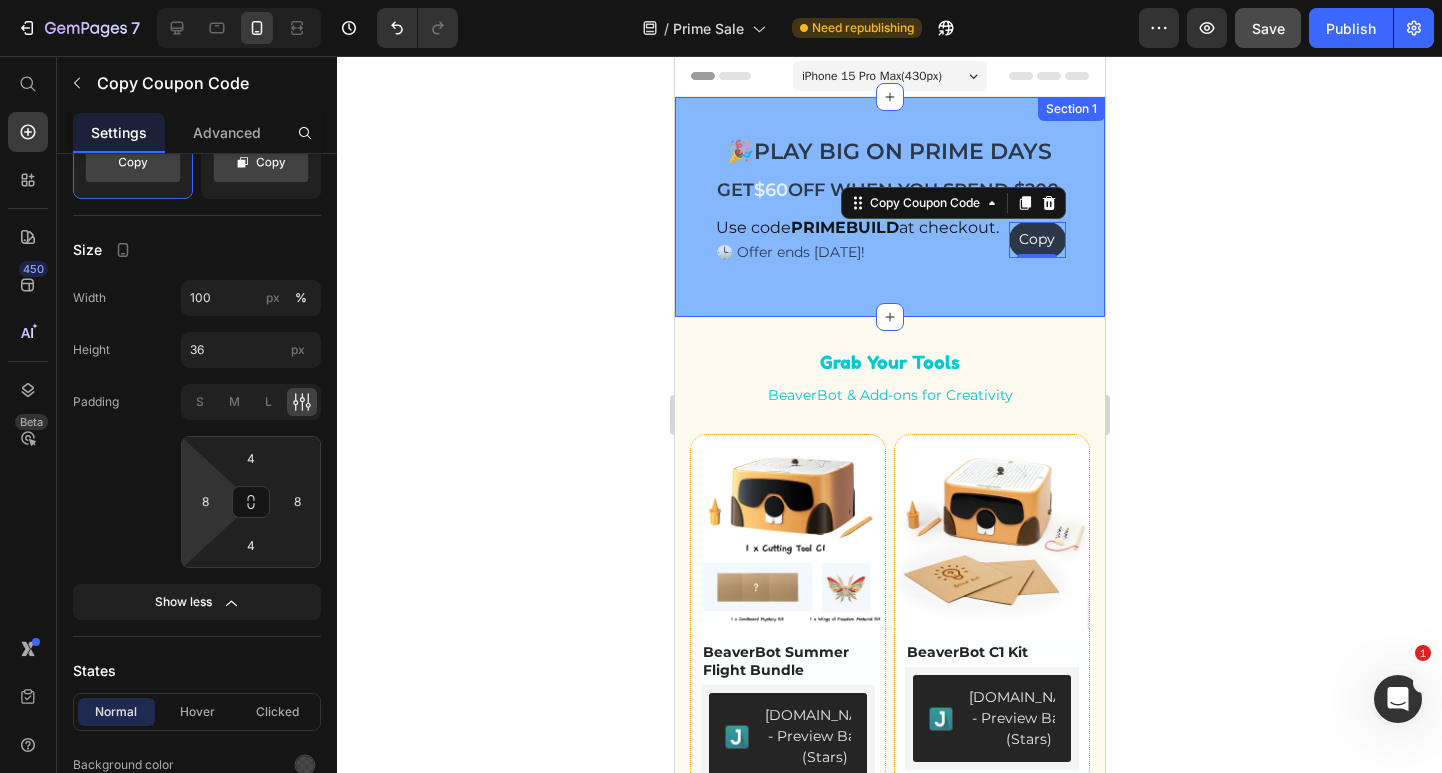 click on "🎉Play Big on Prime Days Text Block Get  $60  OFF when you spend $200. Text Block Use code  PRIMEBUILD  at checkout. Text Block 🕒 Offer ends [DATE]! Text Block Copy Copy Coupon Code   0 Row Row Section 1" at bounding box center (889, 207) 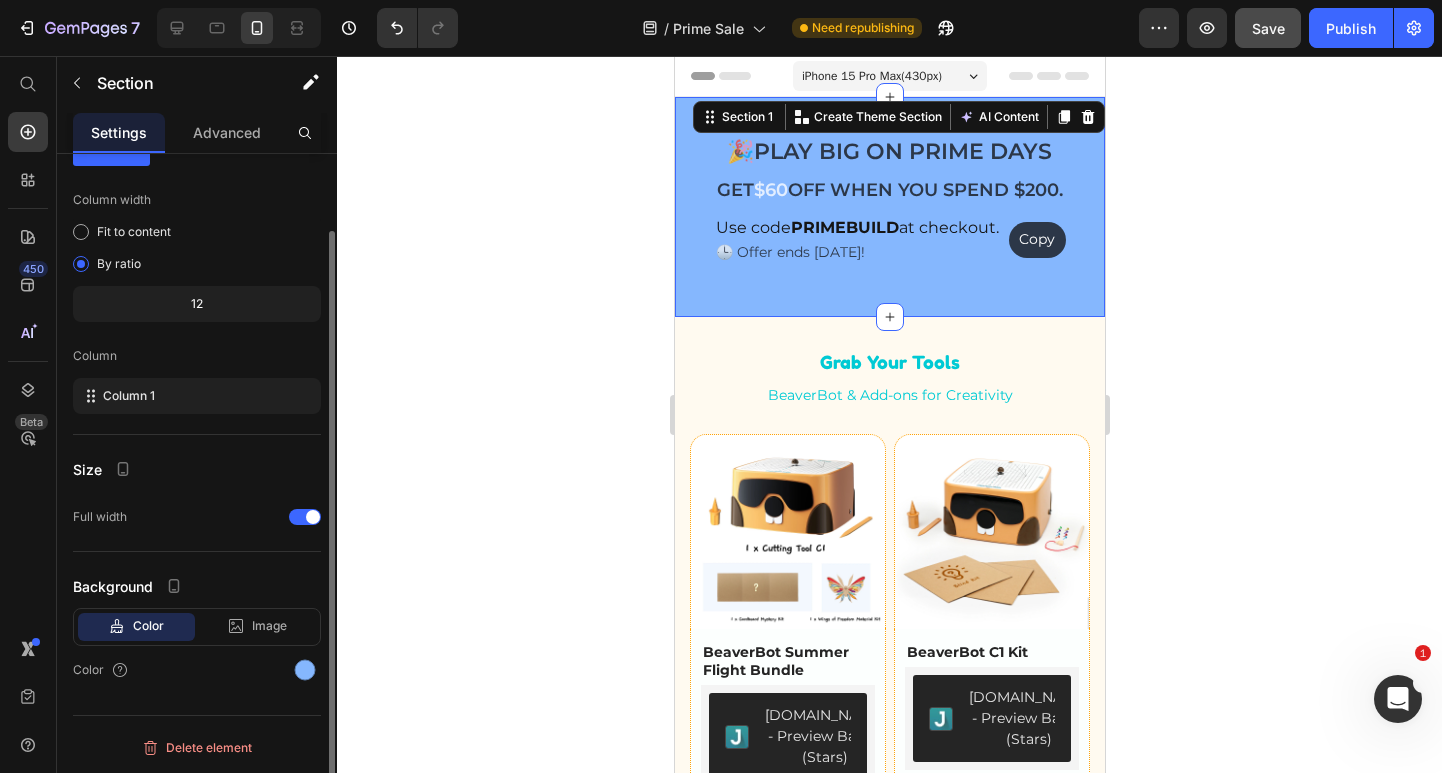 scroll, scrollTop: 0, scrollLeft: 0, axis: both 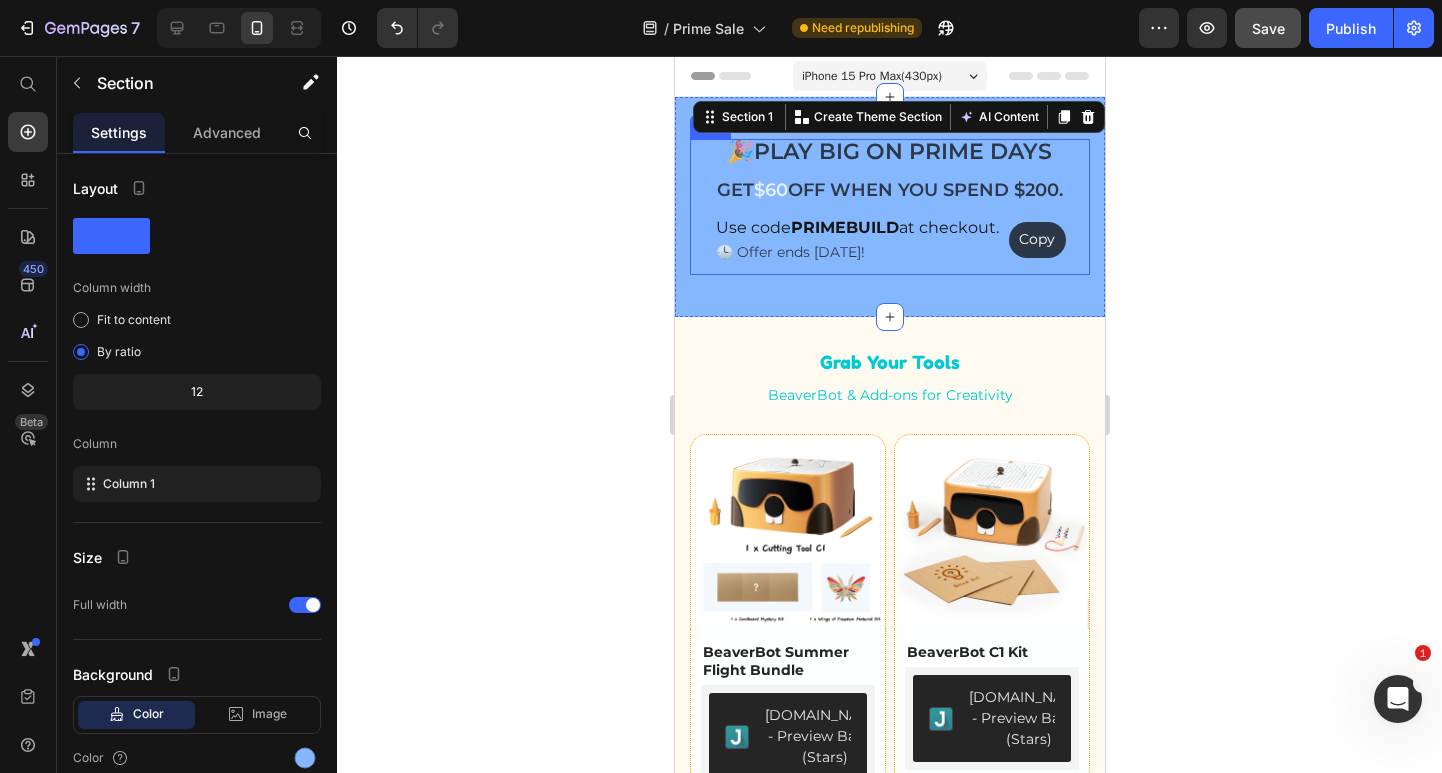 click on "🎉Play Big on Prime Days Text Block Get  $60  OFF when you spend $200. Text Block Use code  PRIMEBUILD  at checkout. Text Block 🕒 Offer ends [DATE]! Text Block Copy Copy Coupon Code Row" at bounding box center (889, 207) 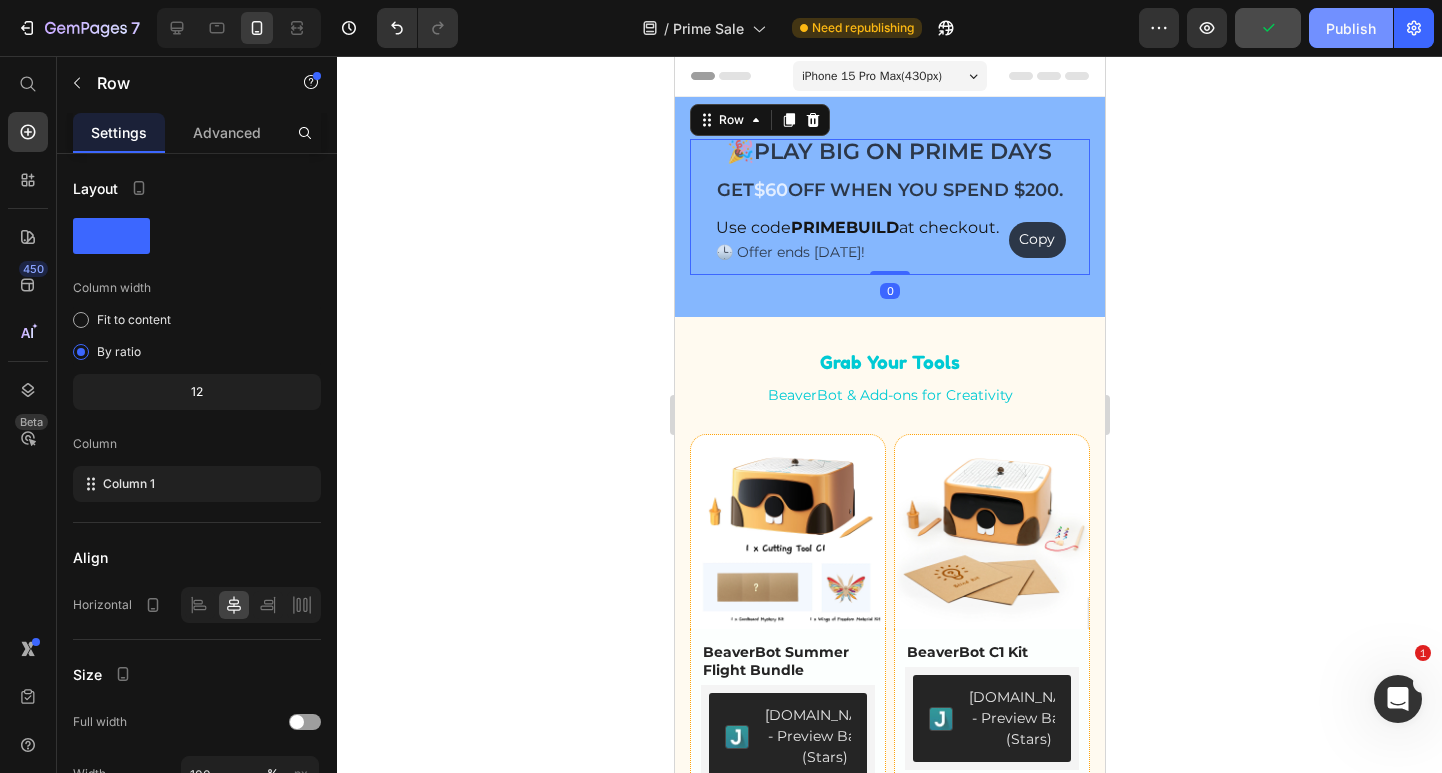 click on "Publish" at bounding box center [1351, 28] 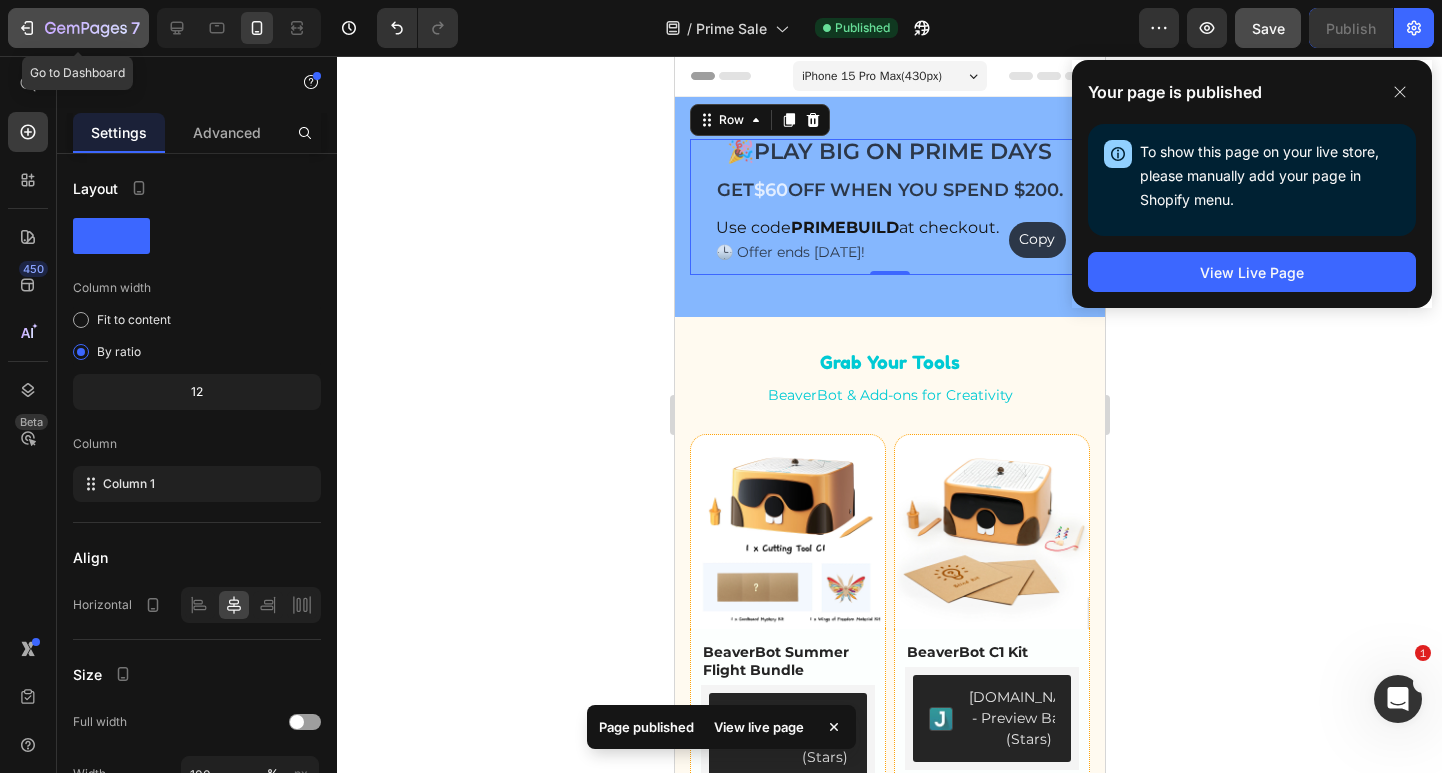 click 